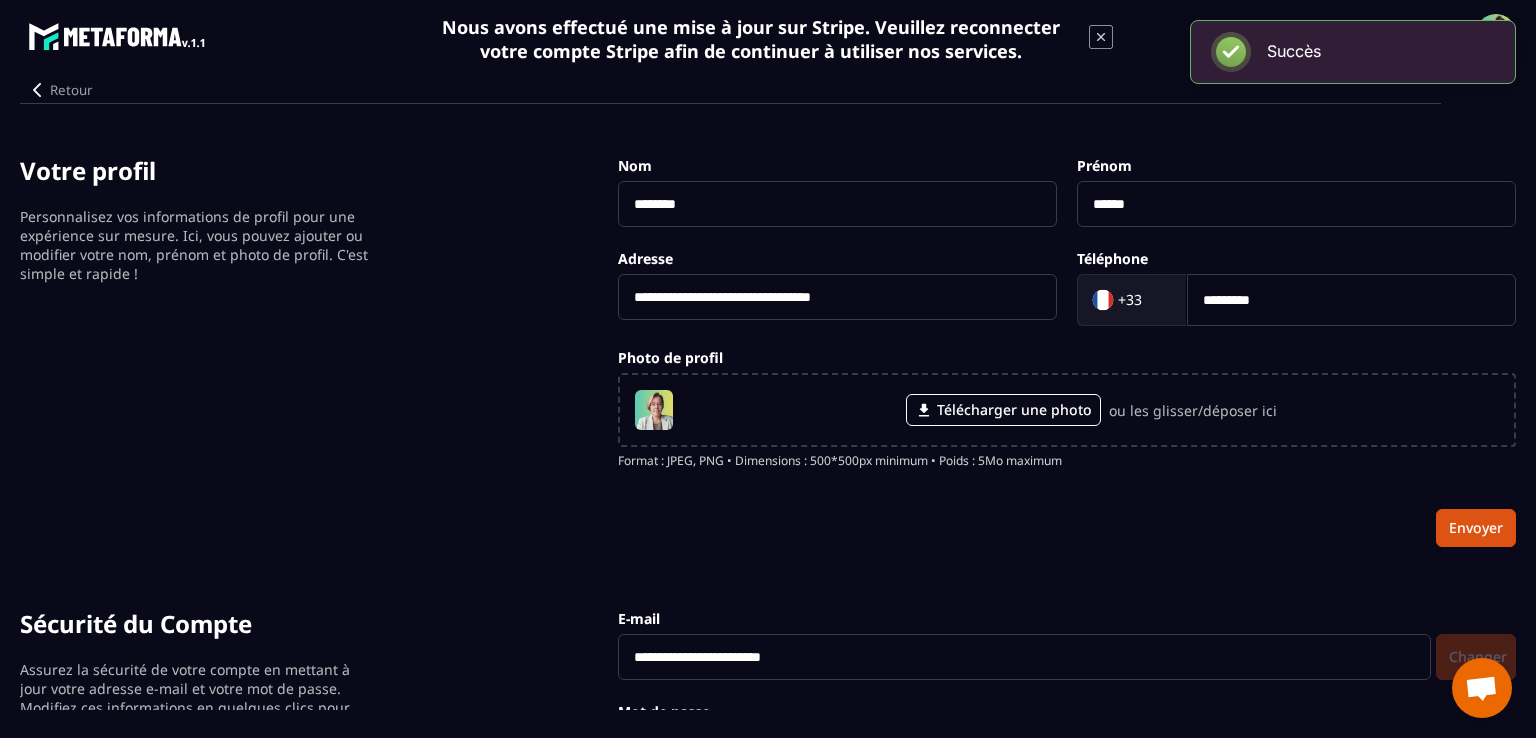 scroll, scrollTop: 0, scrollLeft: 0, axis: both 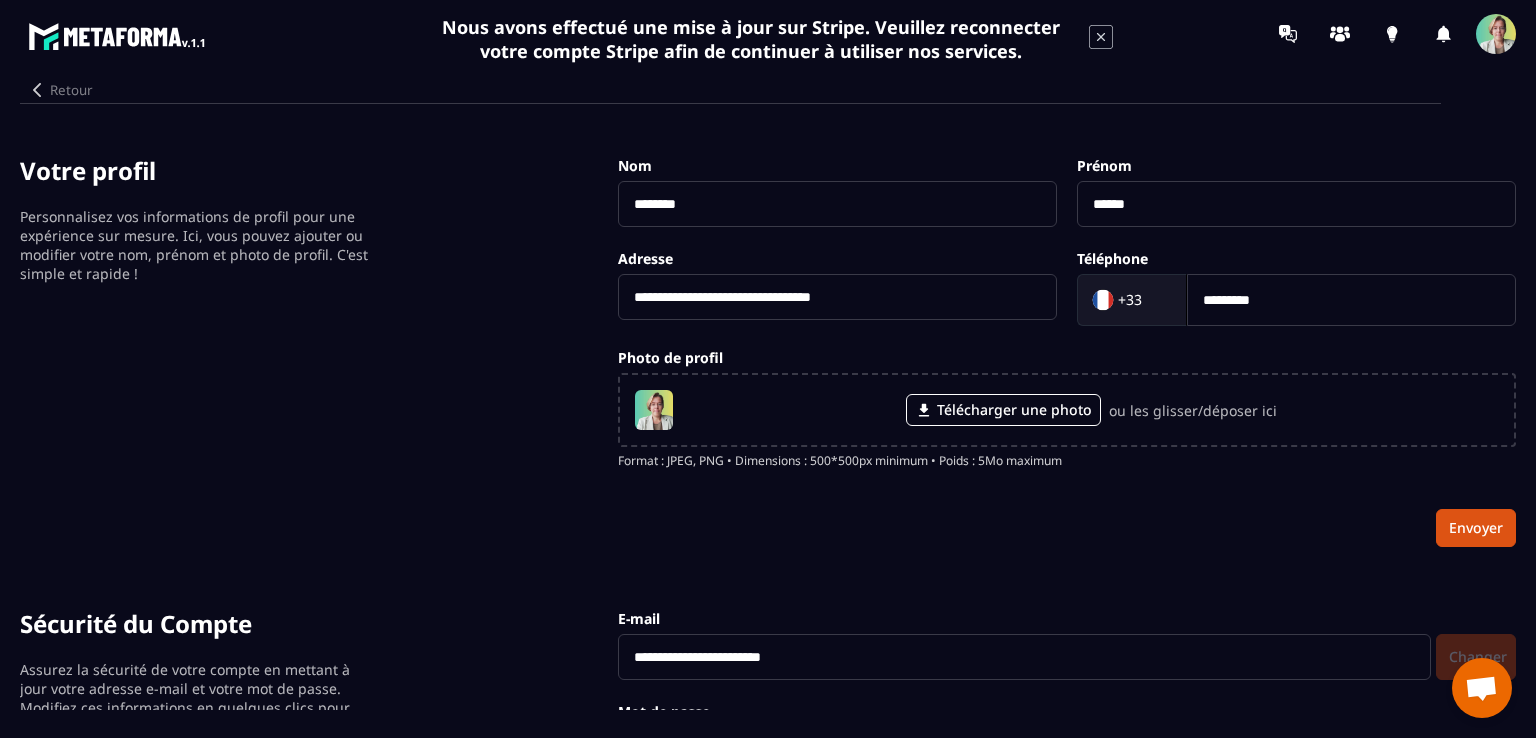 click on "Retour" at bounding box center (60, 90) 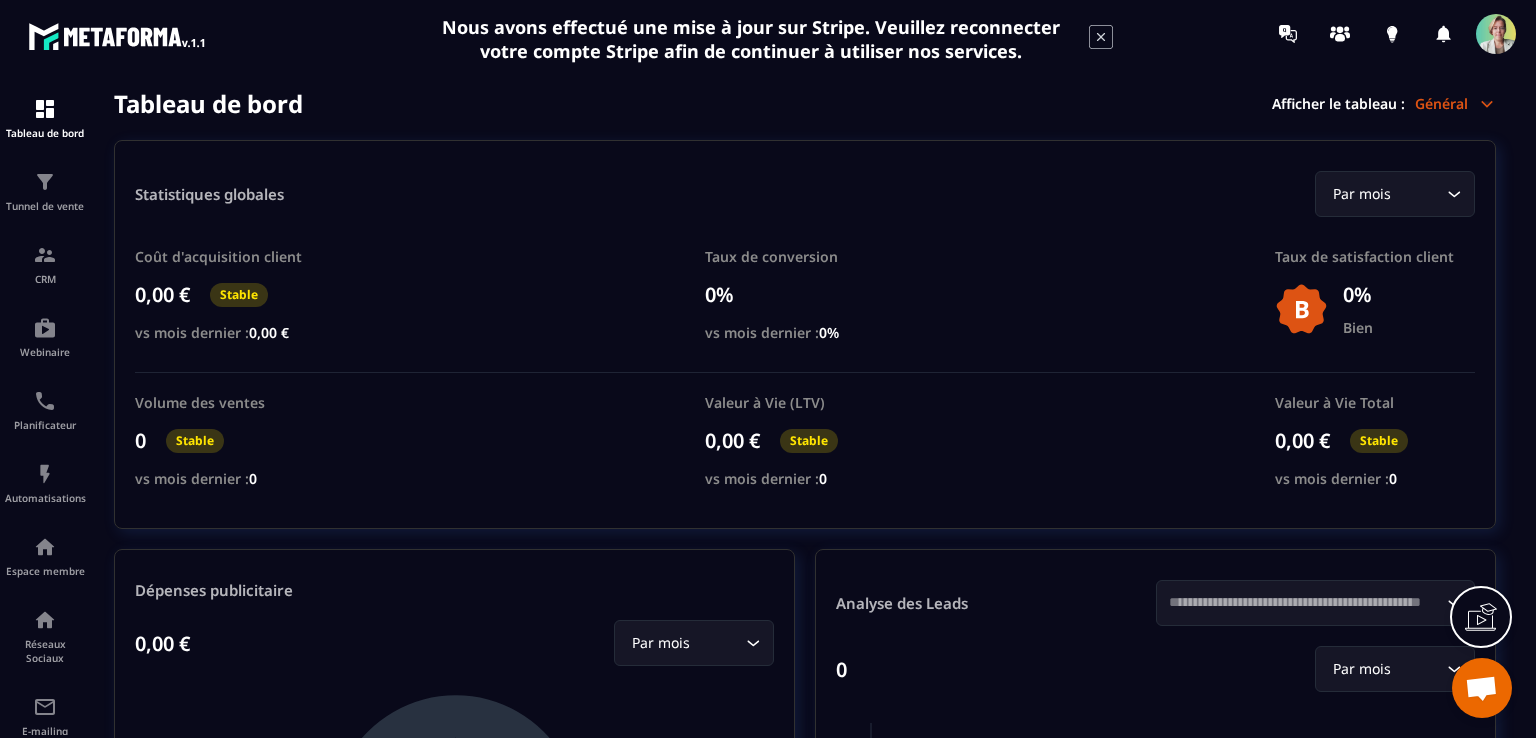 click 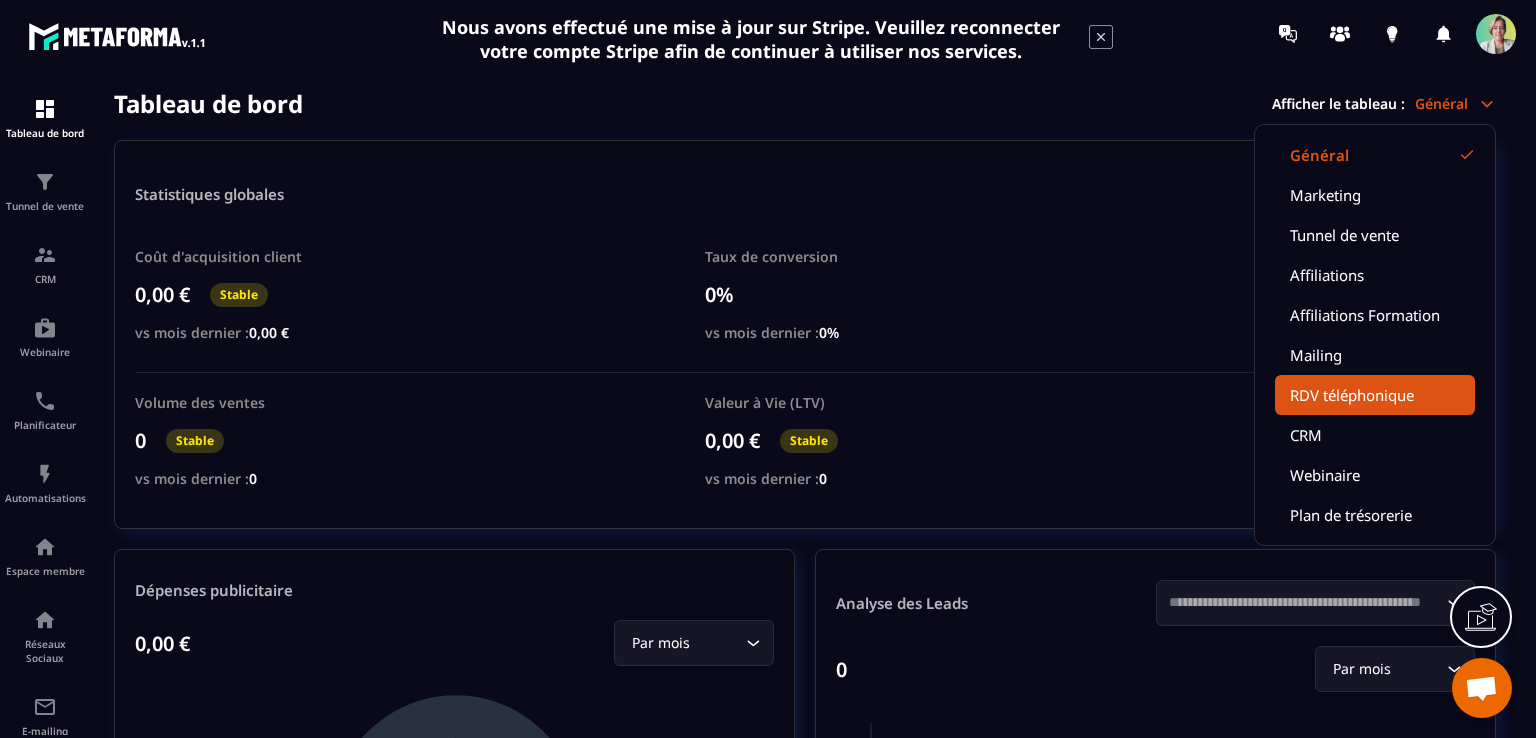 click on "RDV téléphonique" at bounding box center (1375, 395) 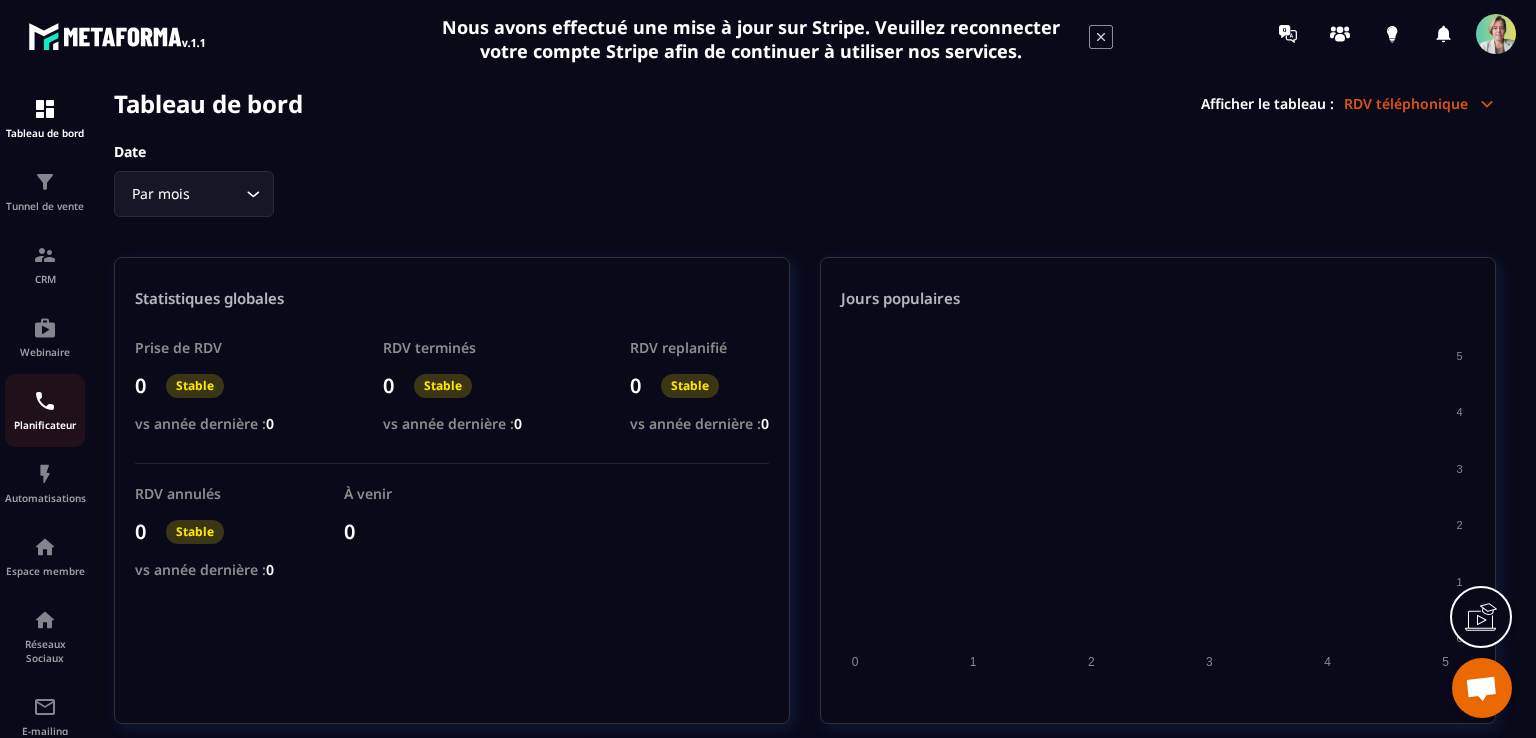 click at bounding box center (45, 401) 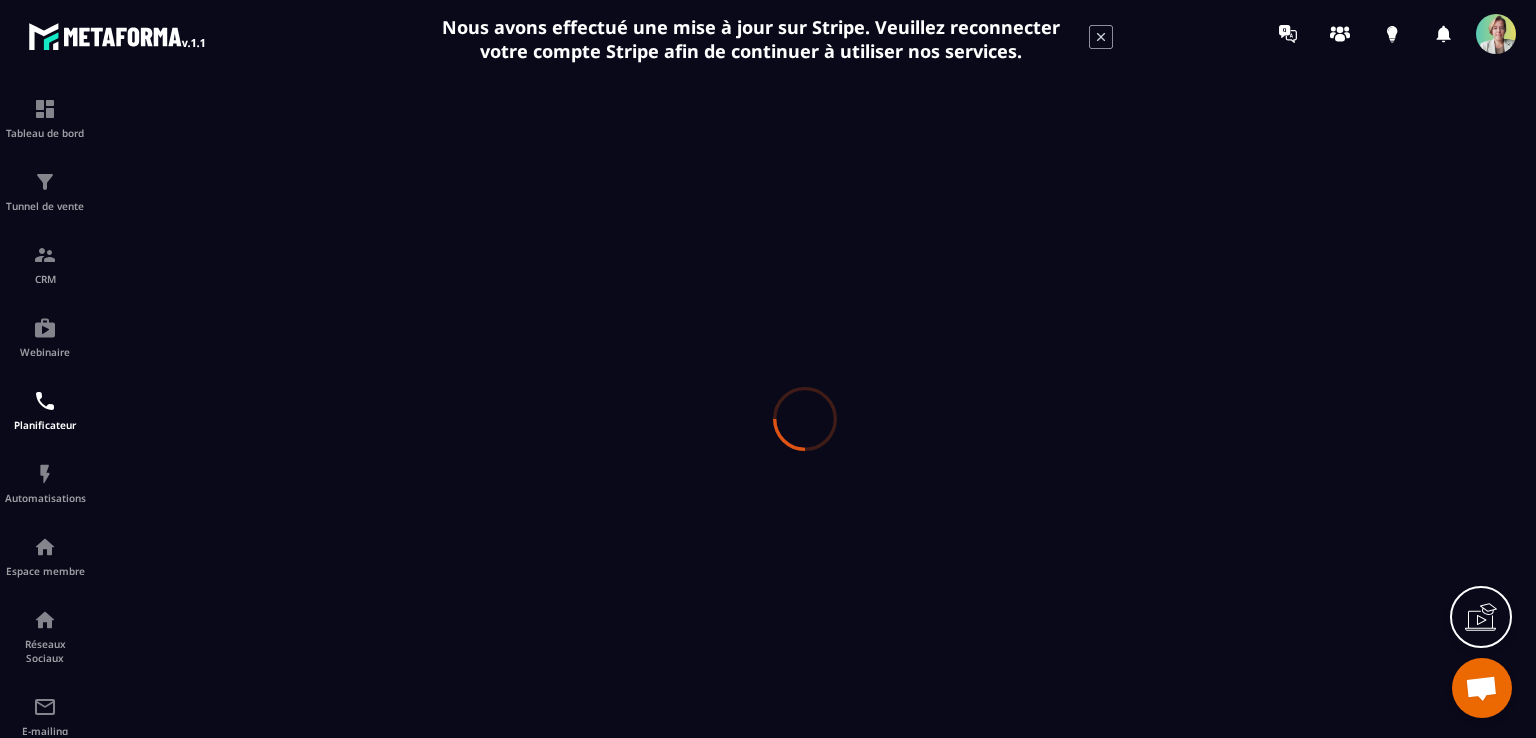 scroll, scrollTop: 0, scrollLeft: 0, axis: both 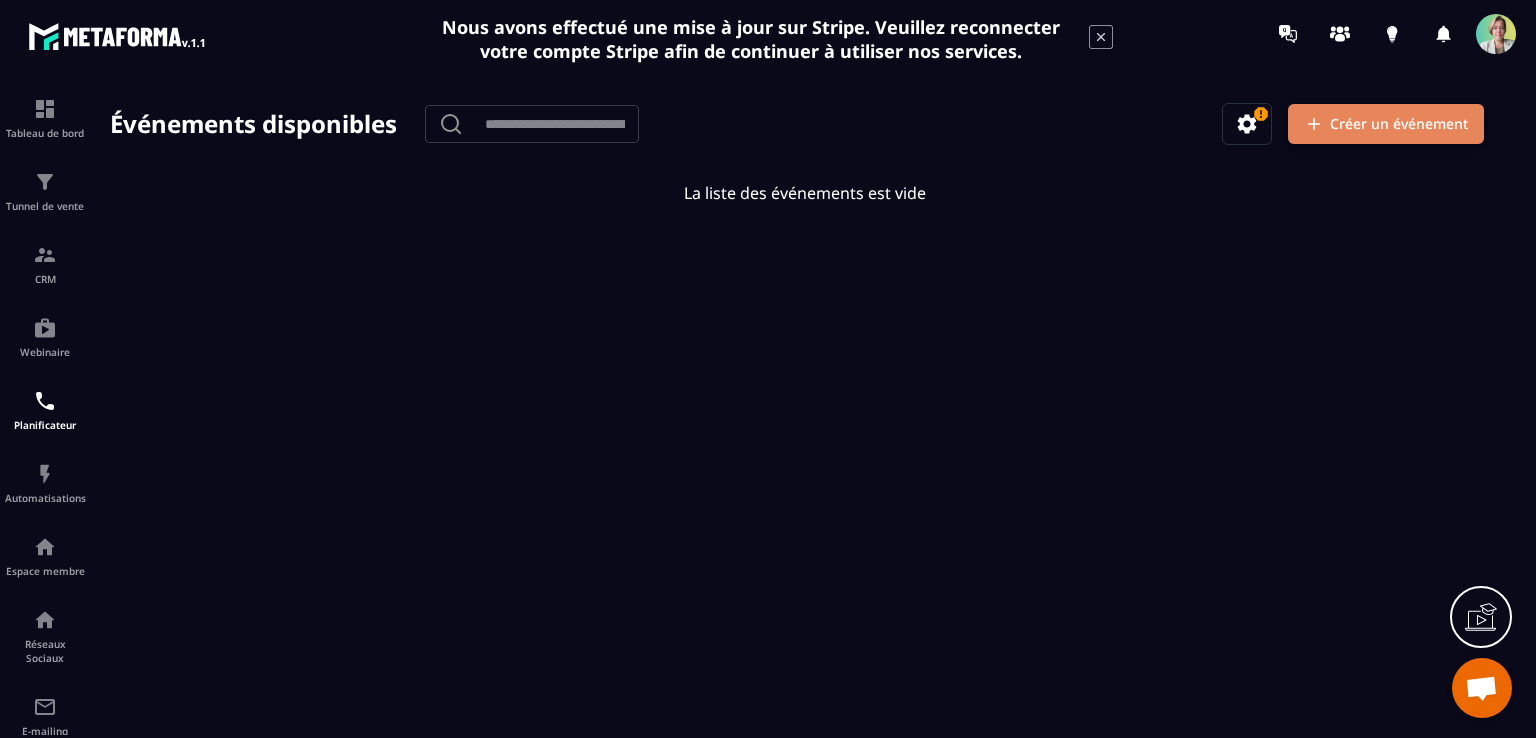 click on "Créer un événement" at bounding box center [1386, 124] 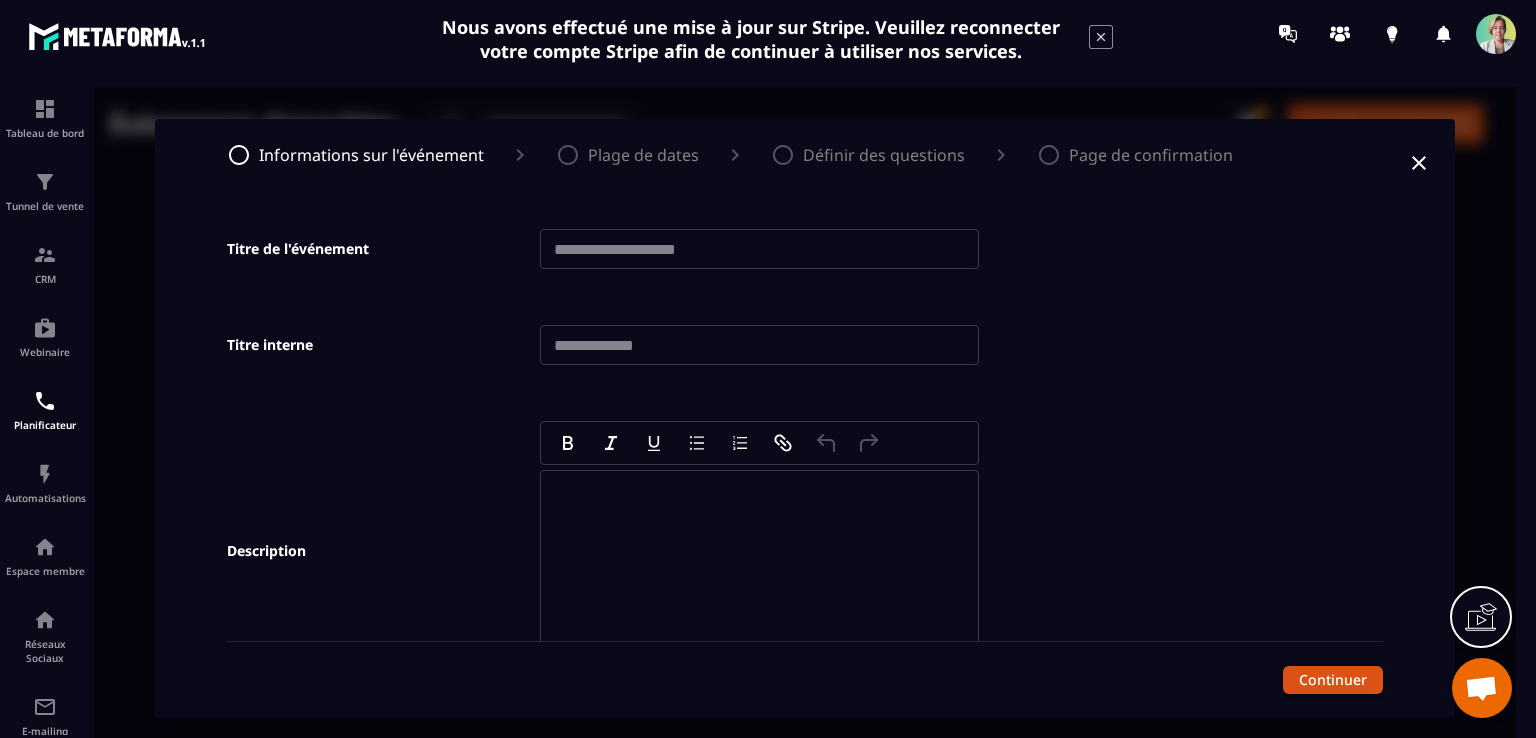 scroll, scrollTop: 408, scrollLeft: 0, axis: vertical 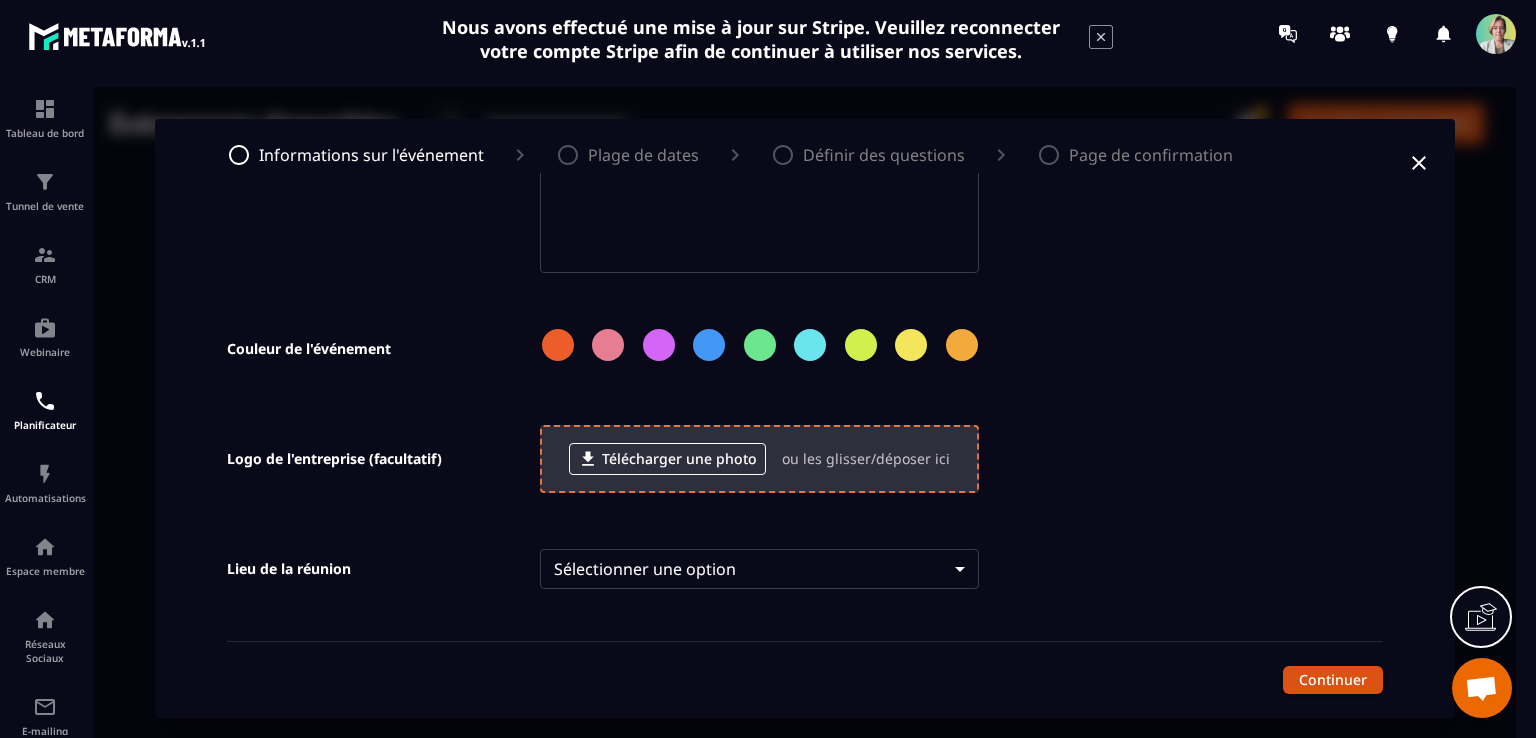 click on "Télécharger une photo" at bounding box center [667, 459] 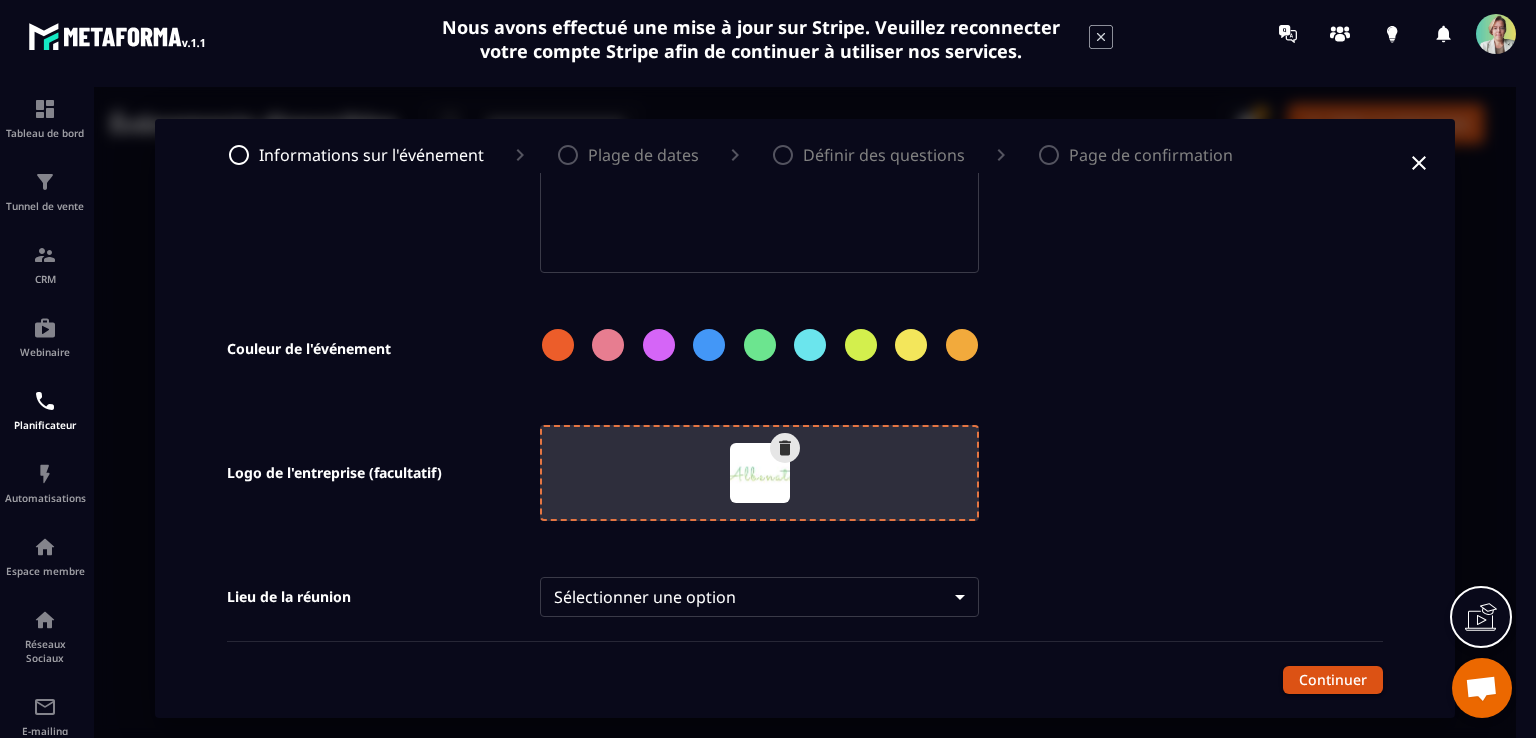 click 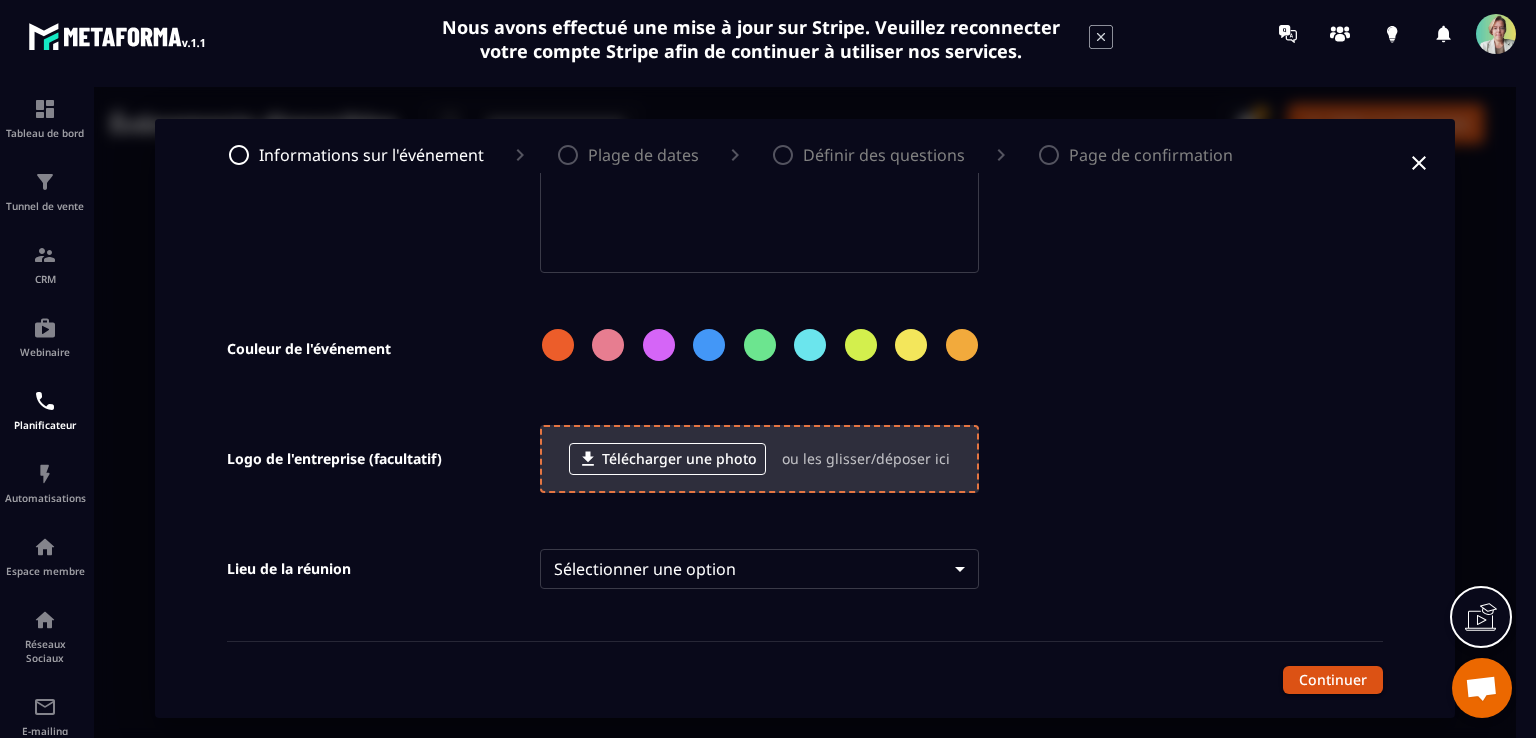 click on "Télécharger une photo" at bounding box center [667, 459] 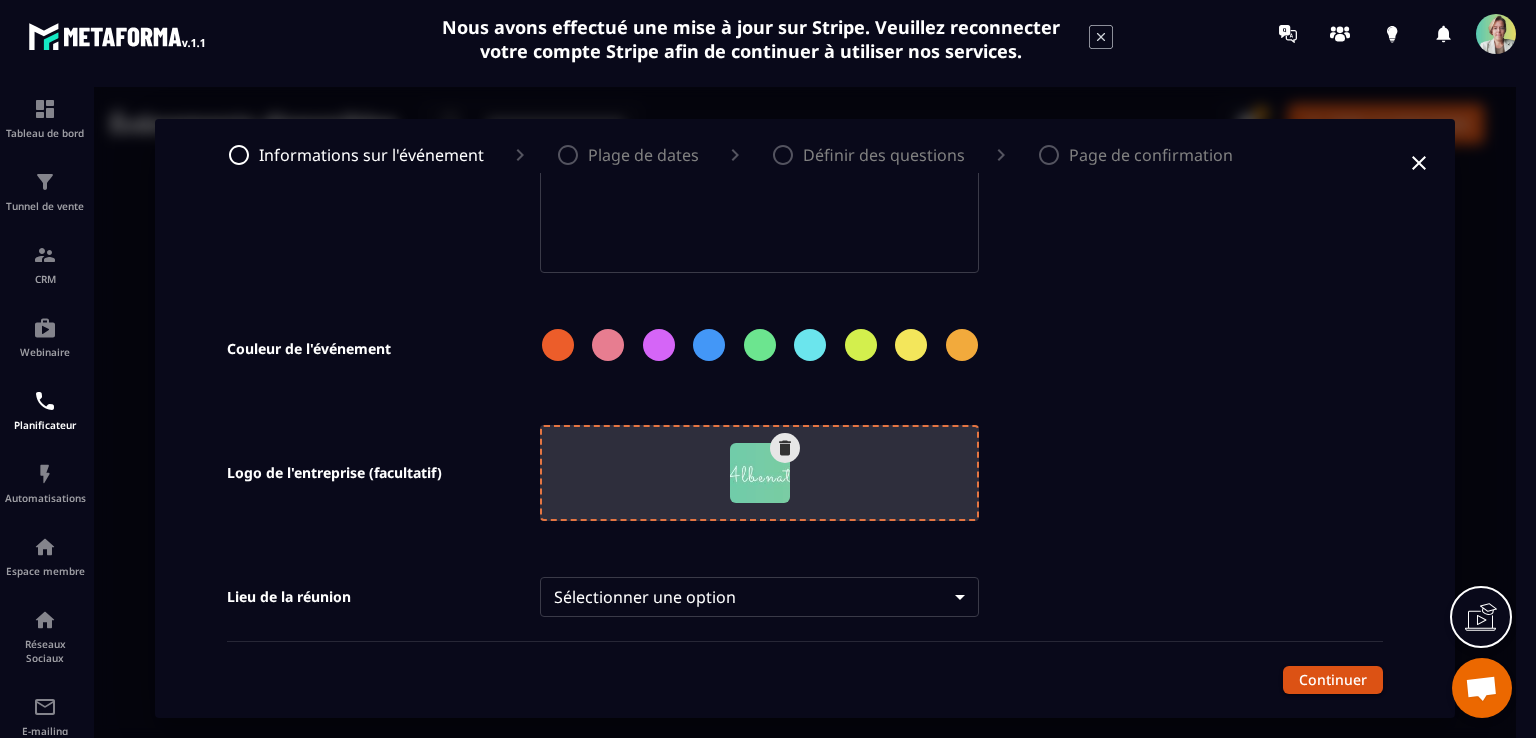 click 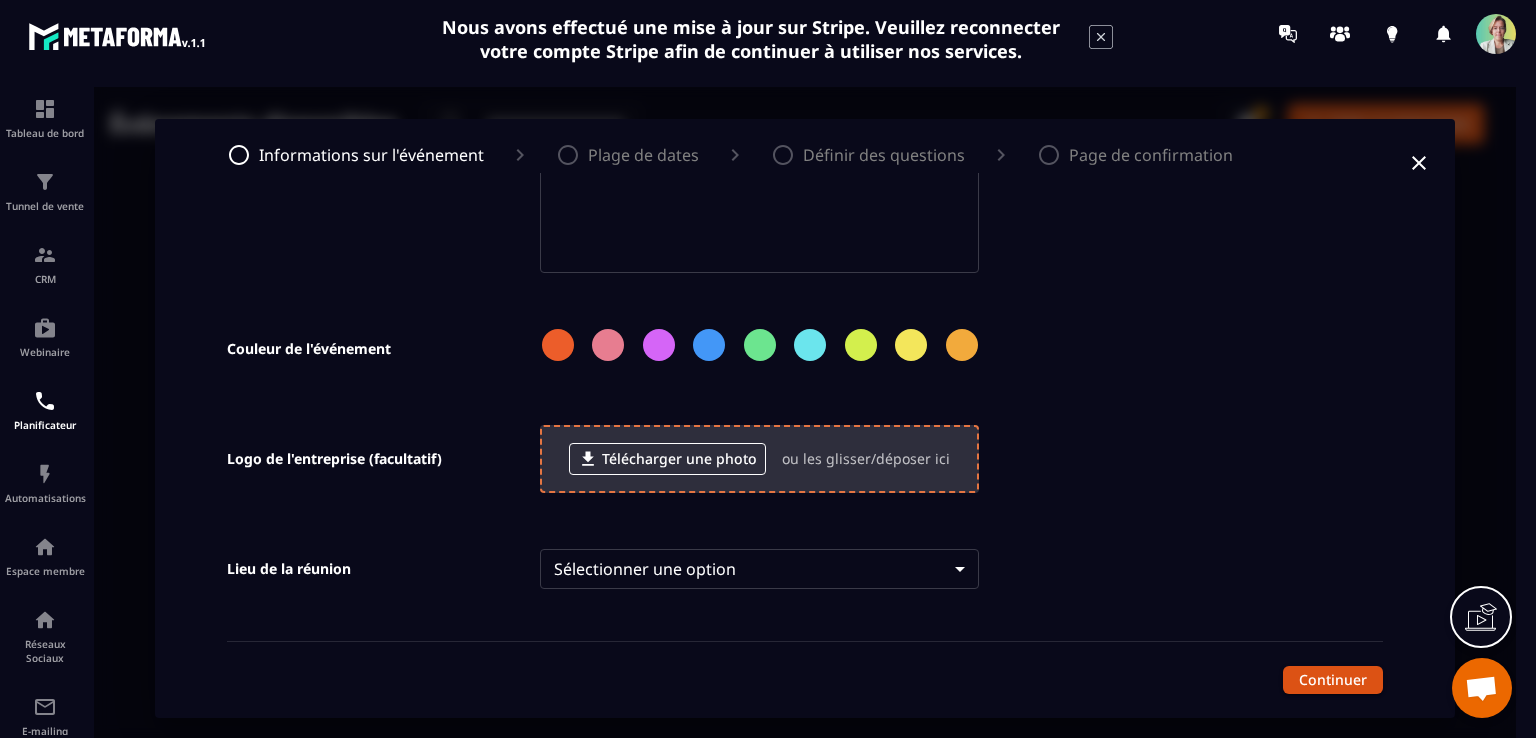 click on "Télécharger une photo" at bounding box center (667, 459) 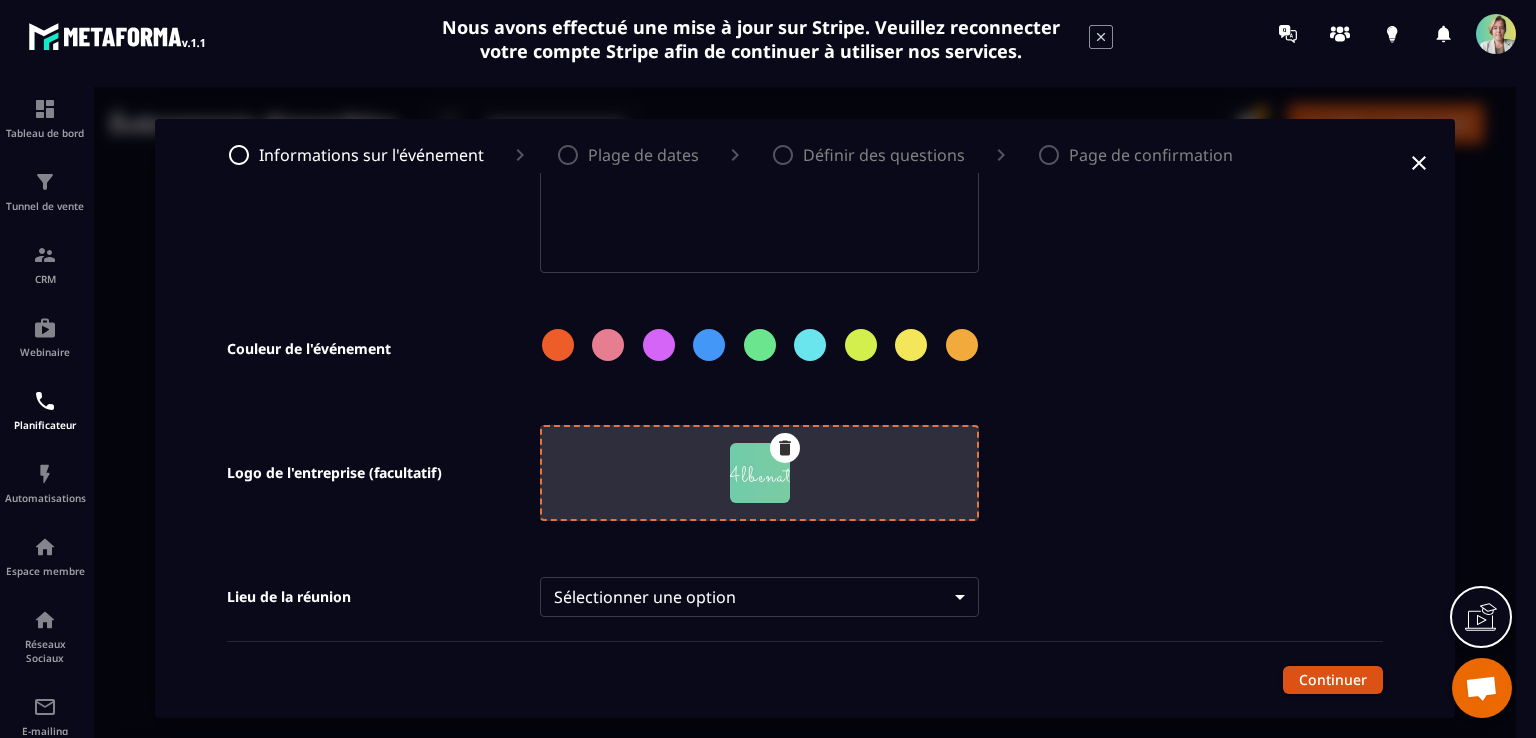 click on "**********" at bounding box center (805, 418) 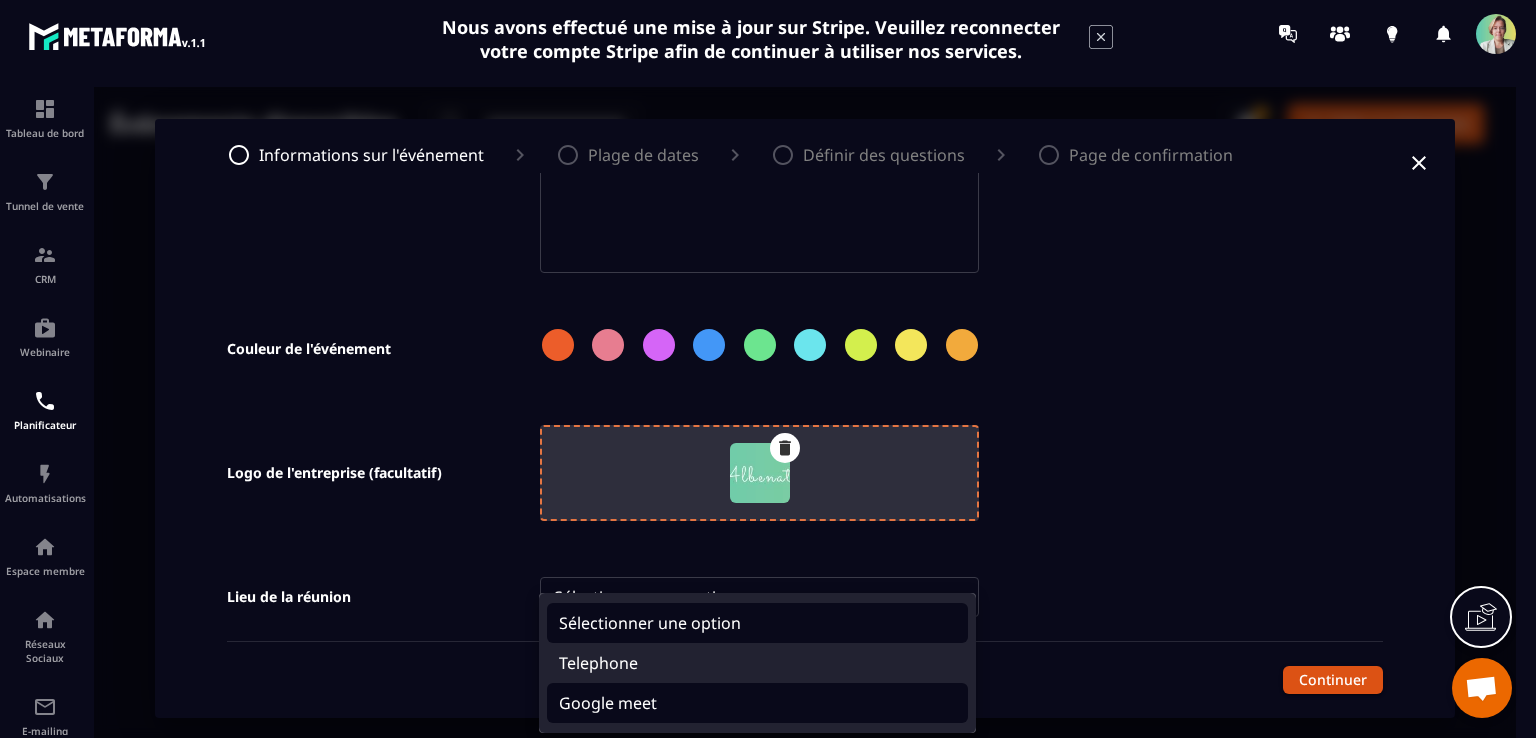 click on "Google meet" at bounding box center (757, 703) 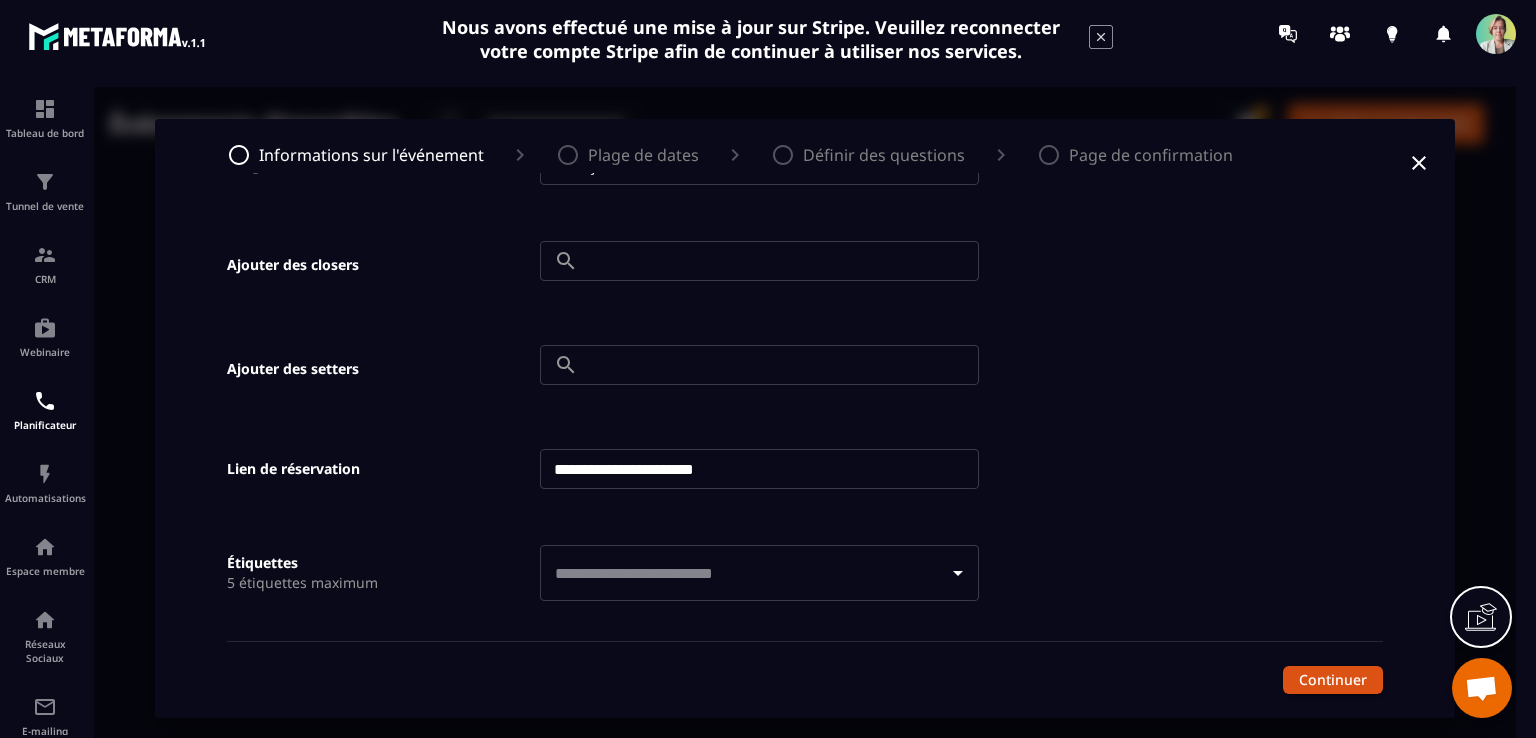 scroll, scrollTop: 960, scrollLeft: 0, axis: vertical 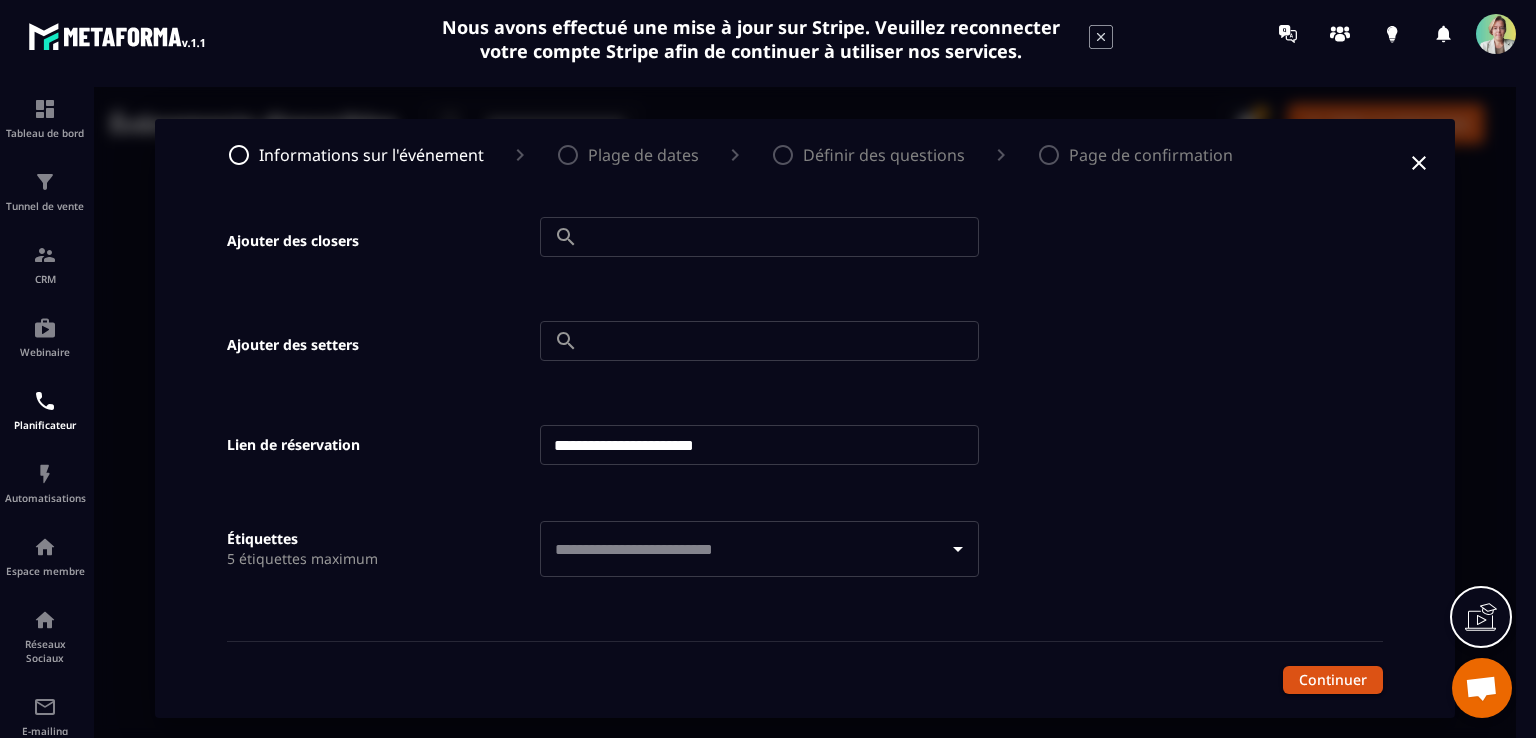 click at bounding box center [744, 549] 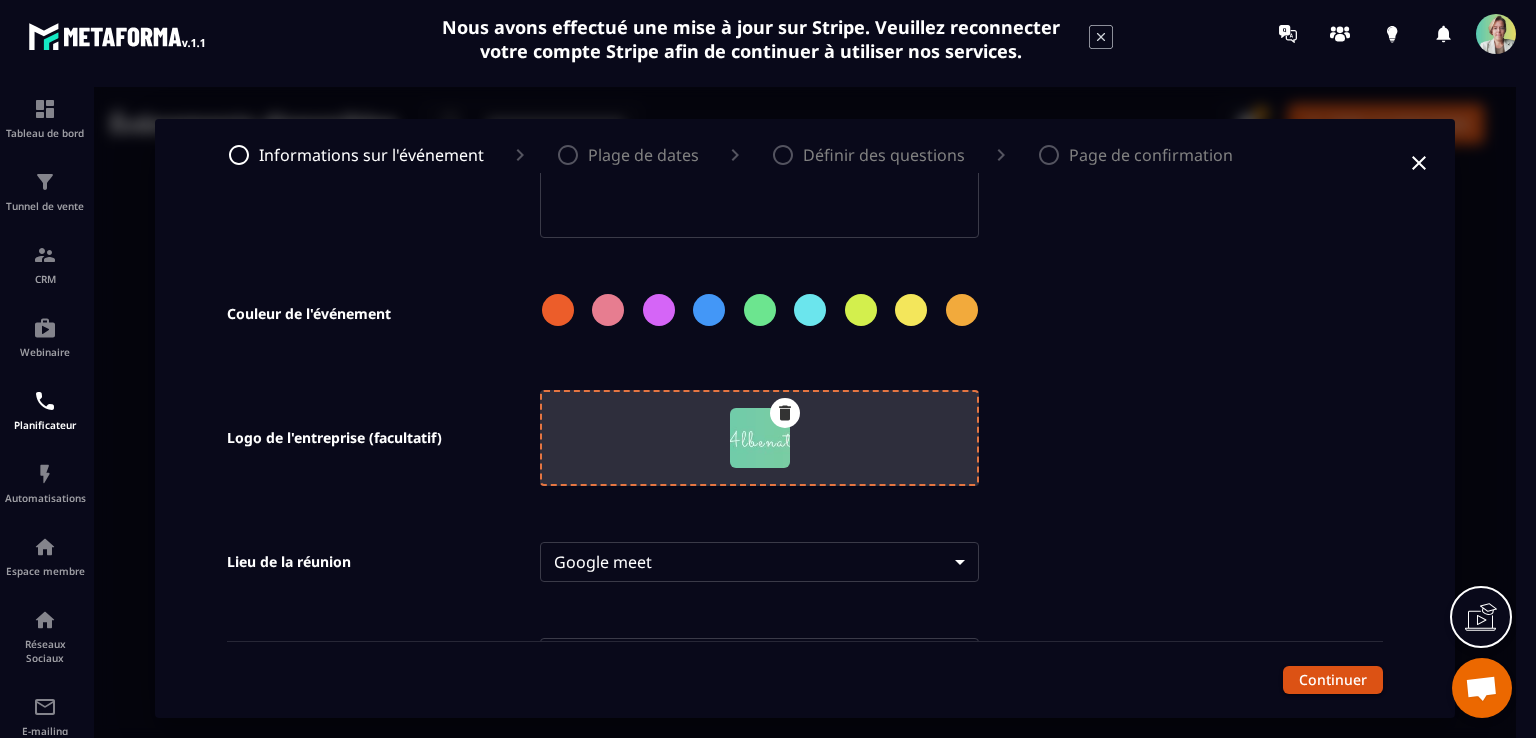 scroll, scrollTop: 500, scrollLeft: 0, axis: vertical 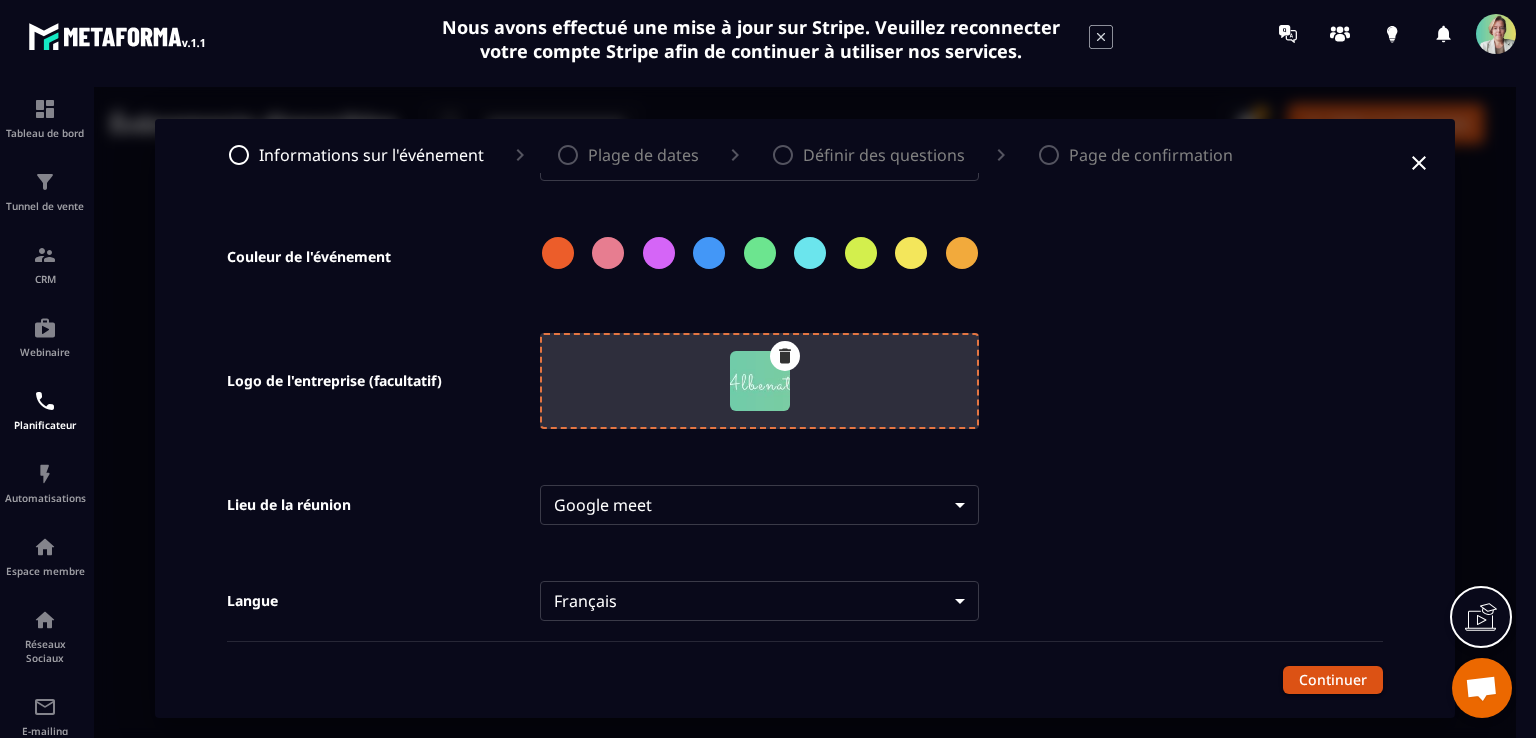 click at bounding box center [1481, 690] 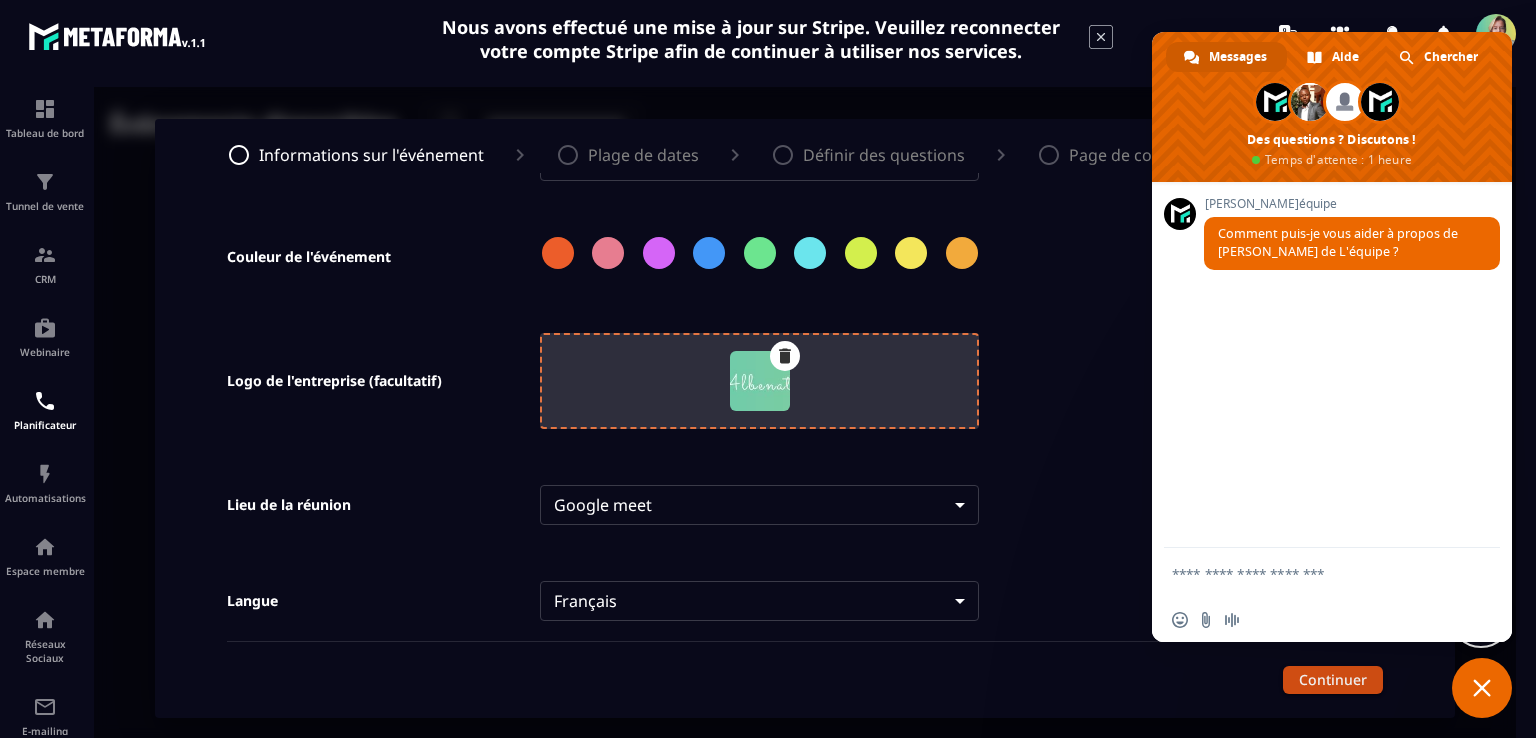 click at bounding box center [1312, 573] 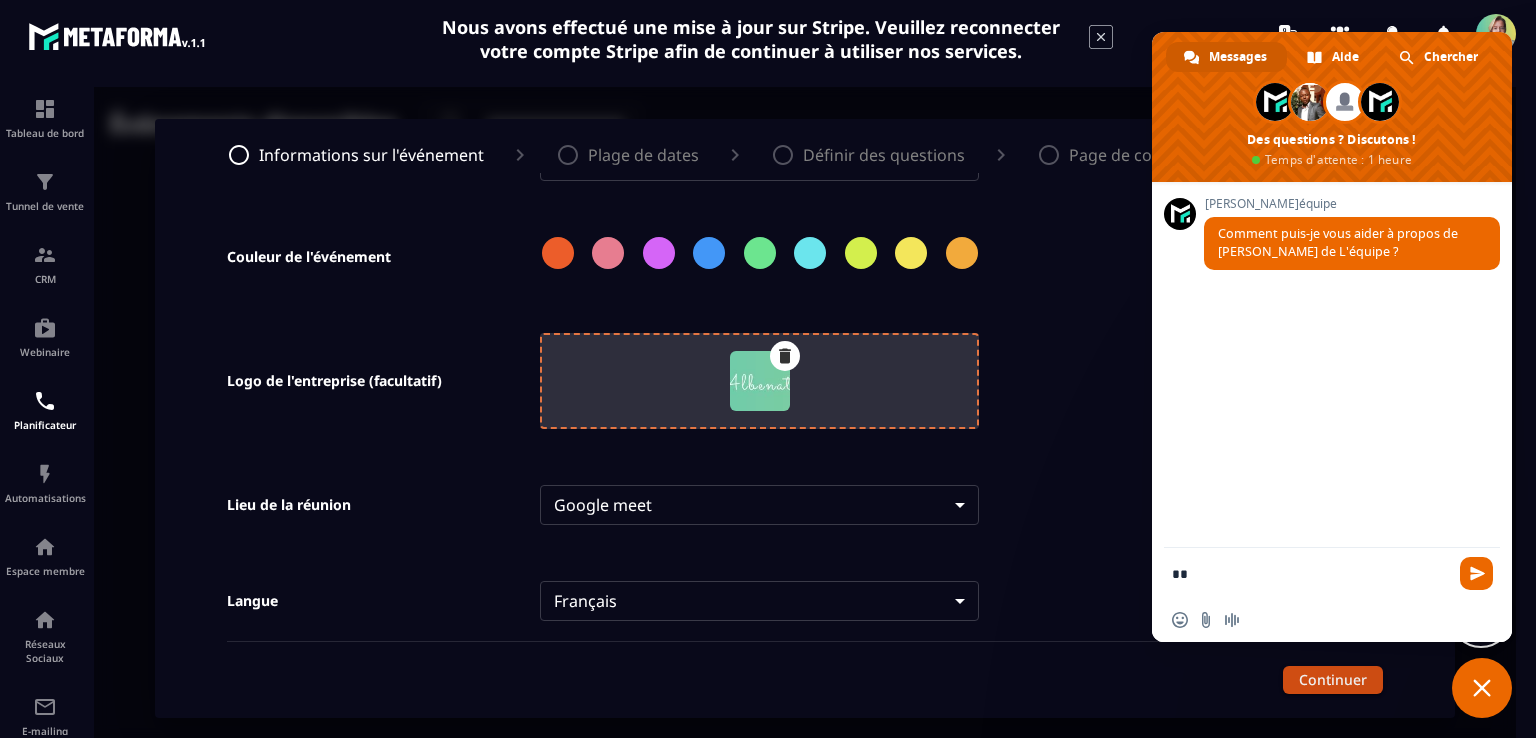 type on "*" 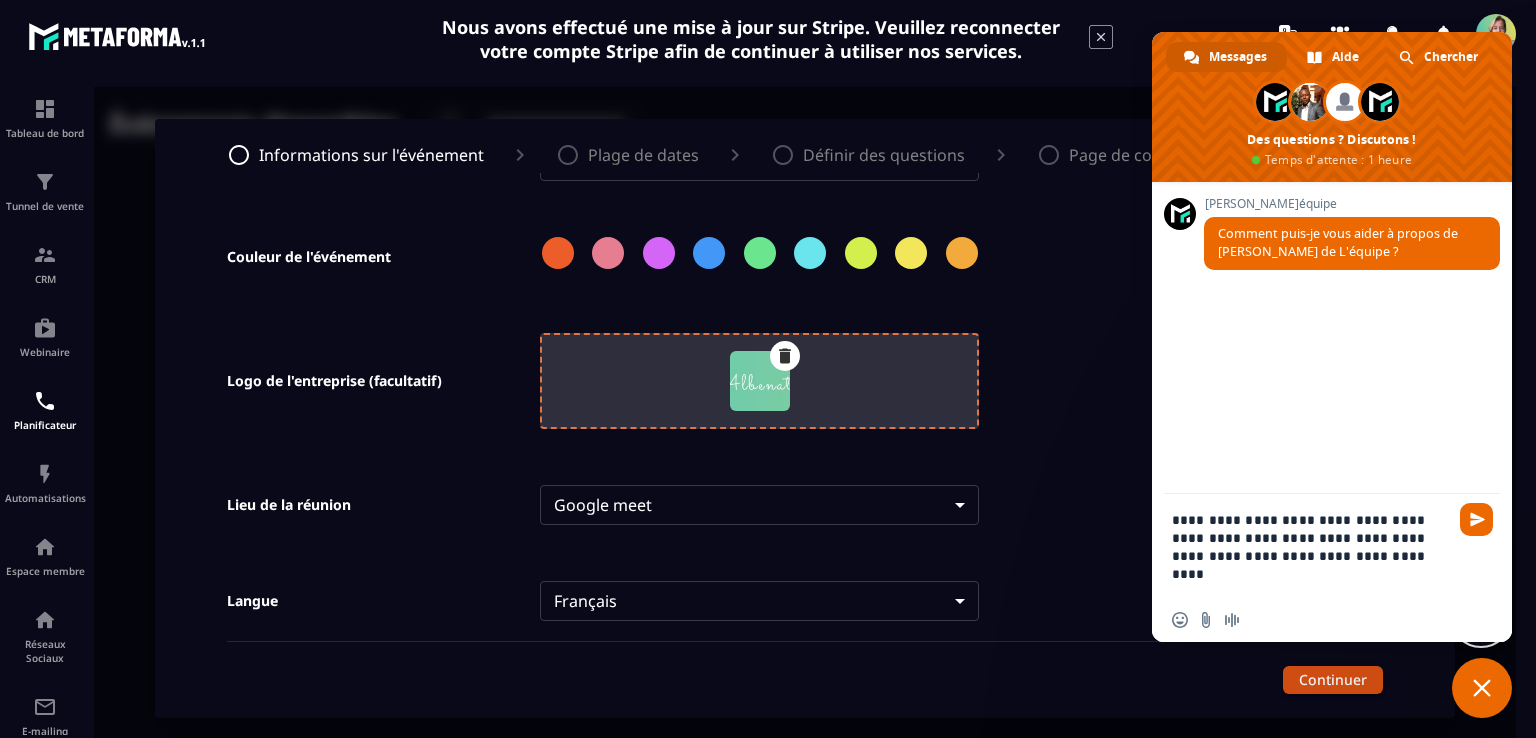 type on "**********" 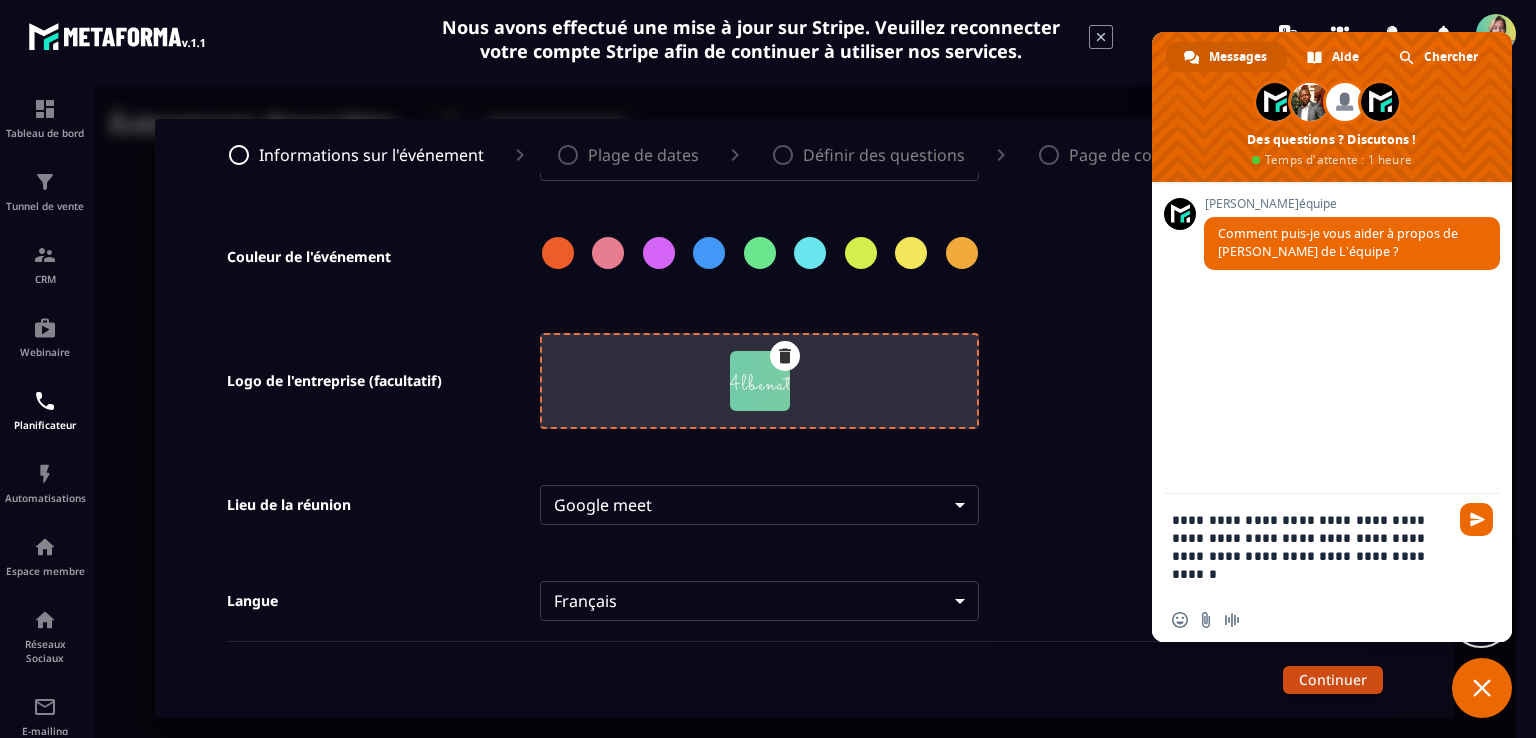type 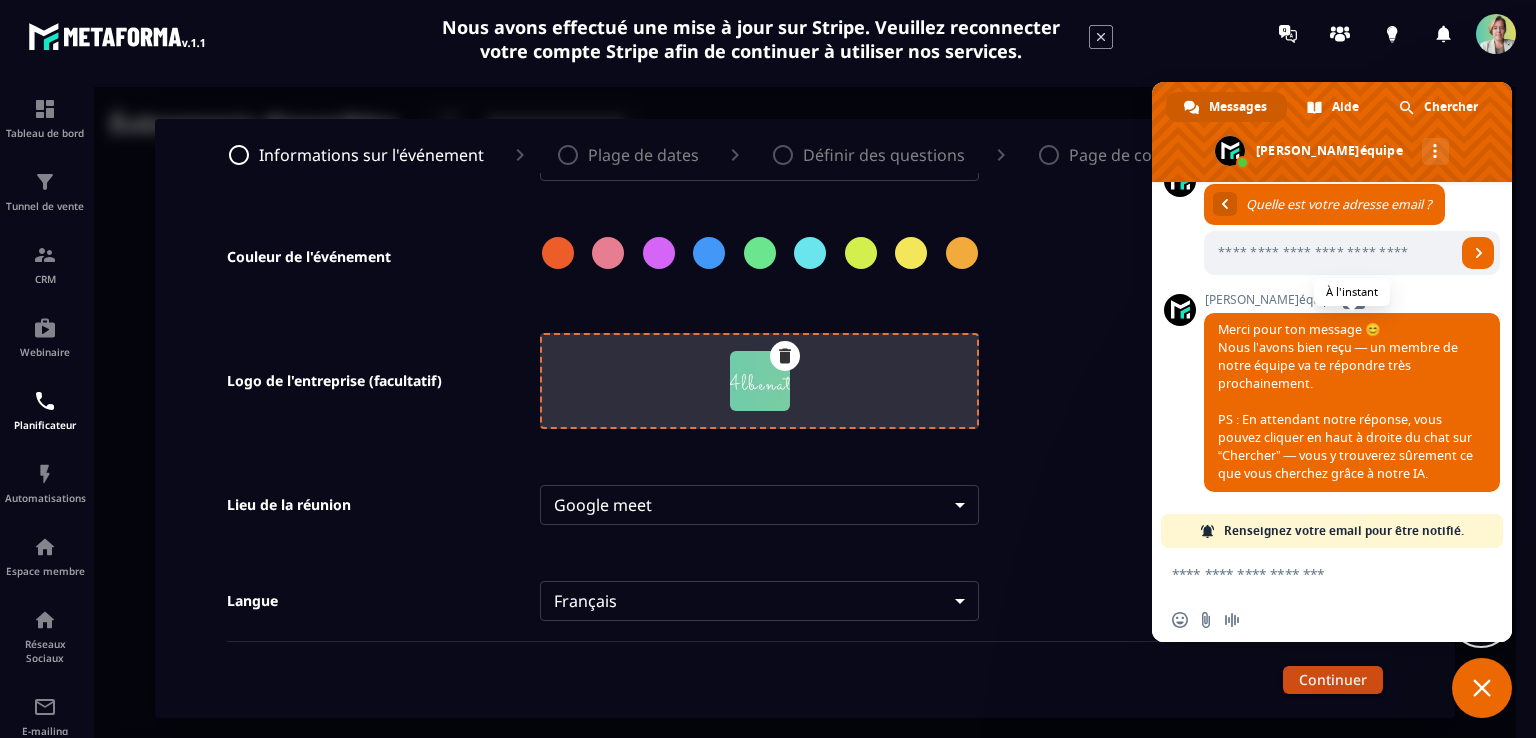 scroll, scrollTop: 152, scrollLeft: 0, axis: vertical 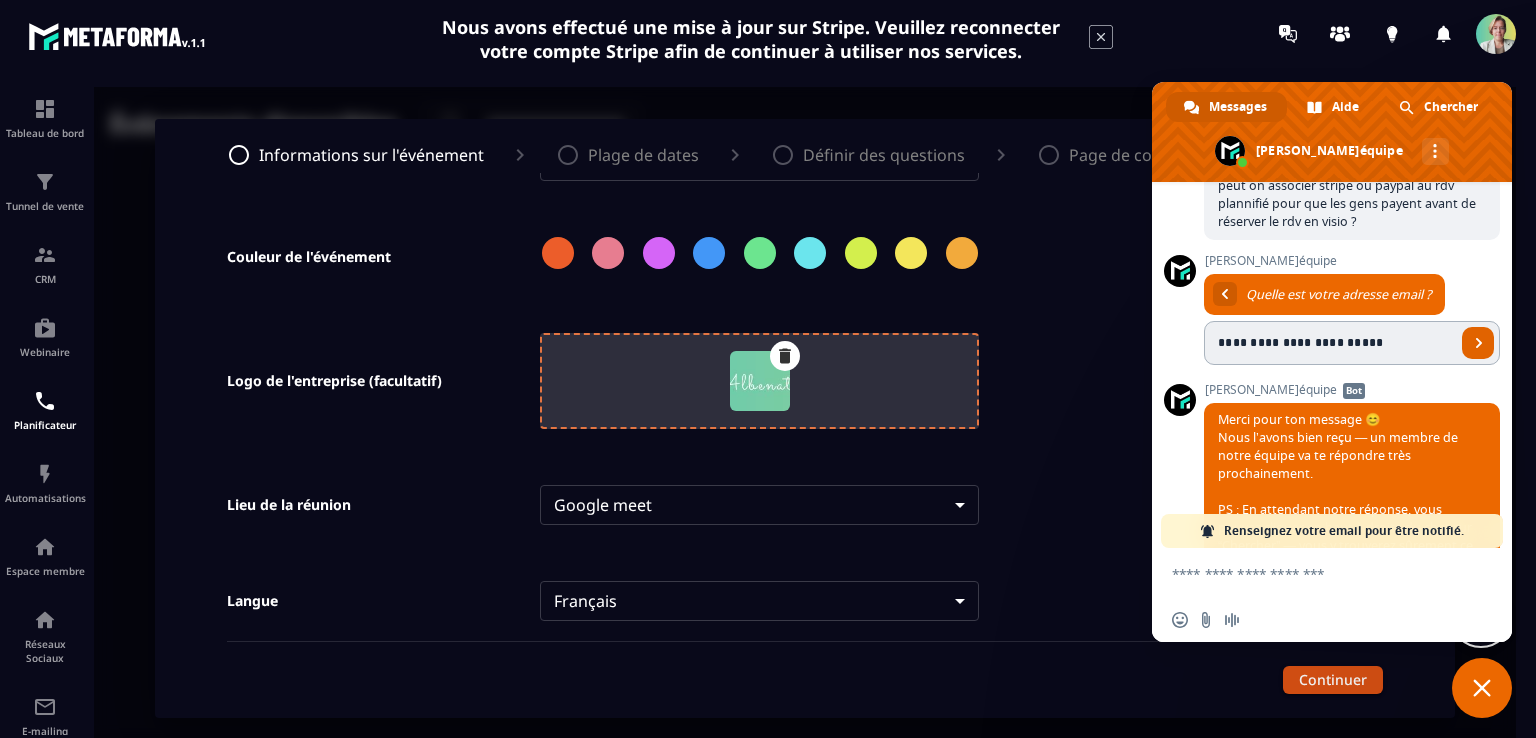 type on "**********" 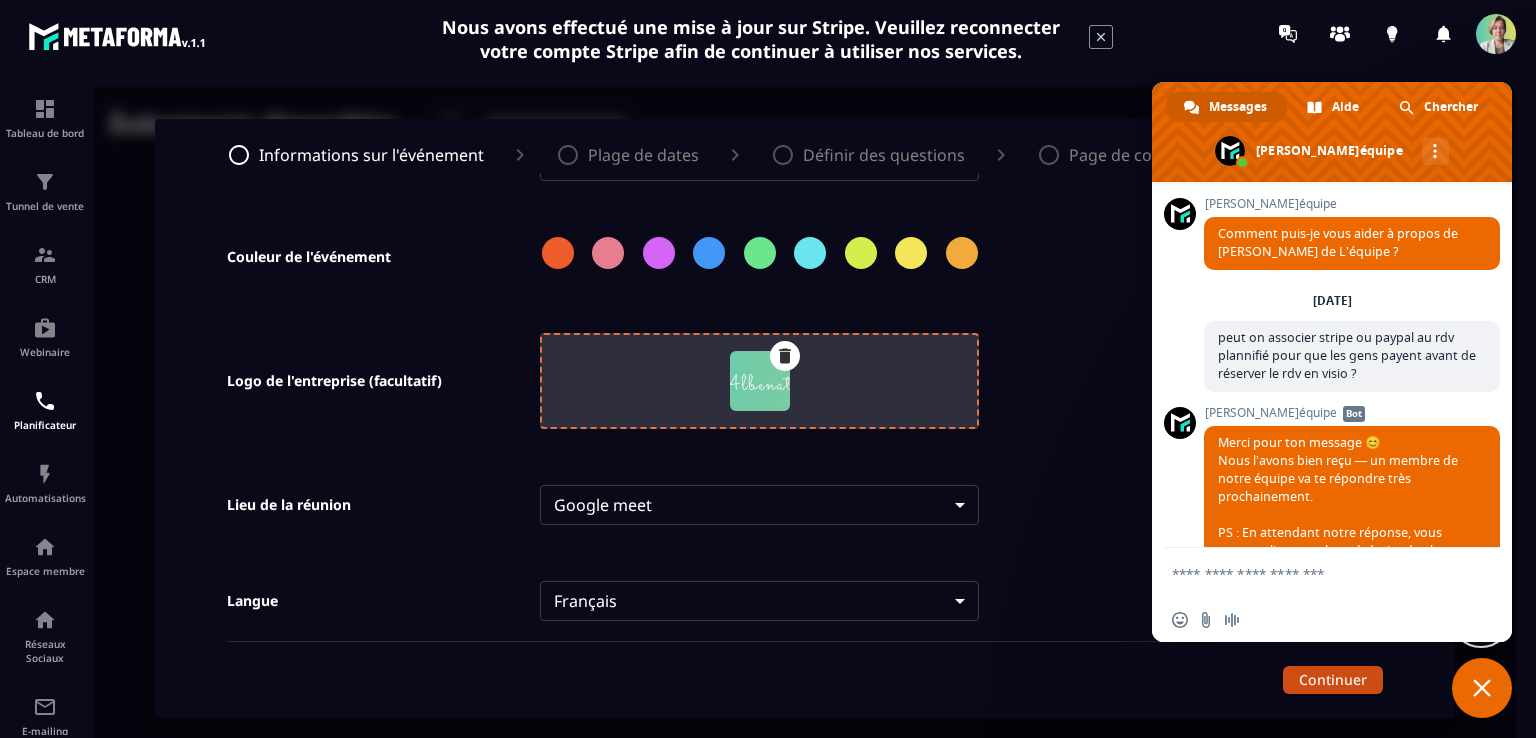 scroll, scrollTop: 108, scrollLeft: 0, axis: vertical 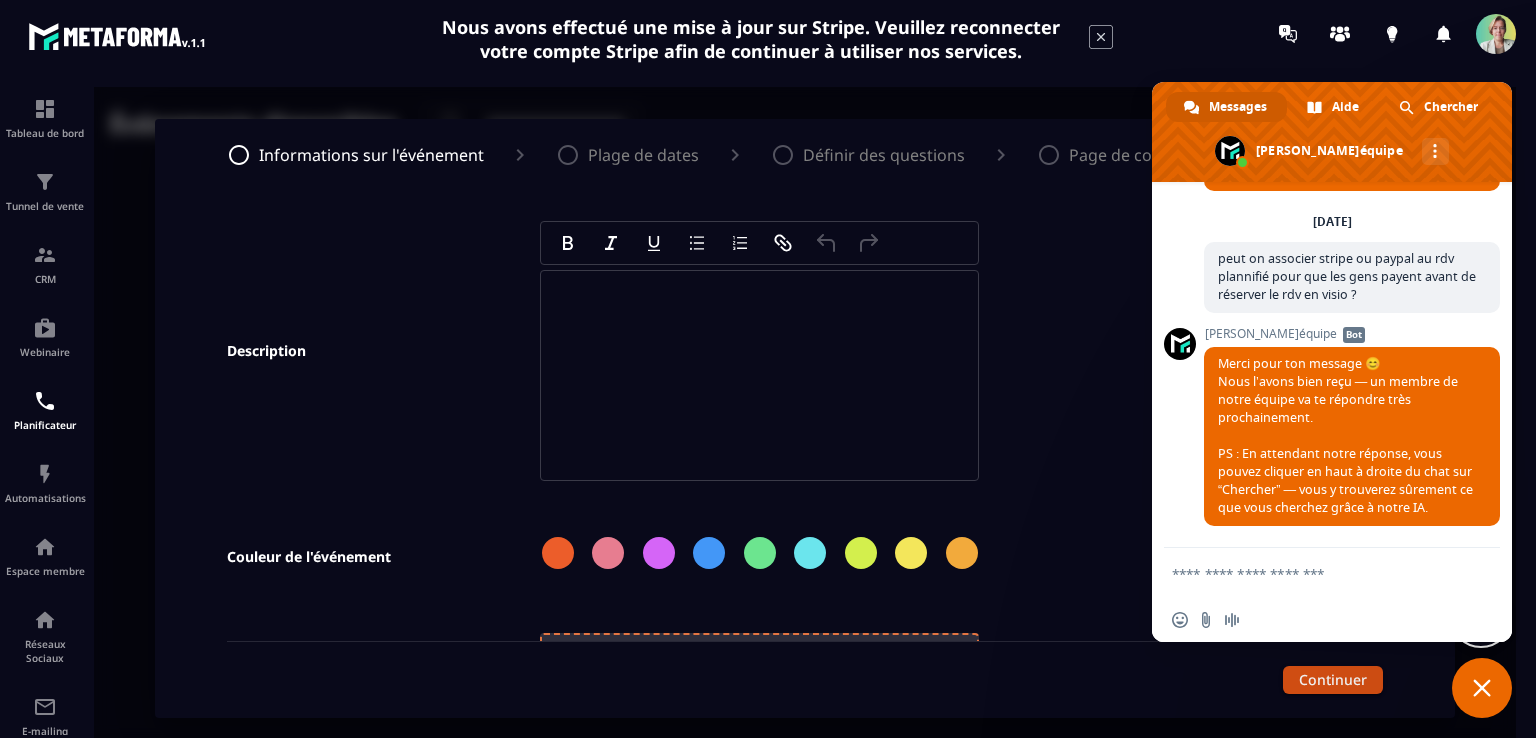 click on "**********" at bounding box center [777, 675] 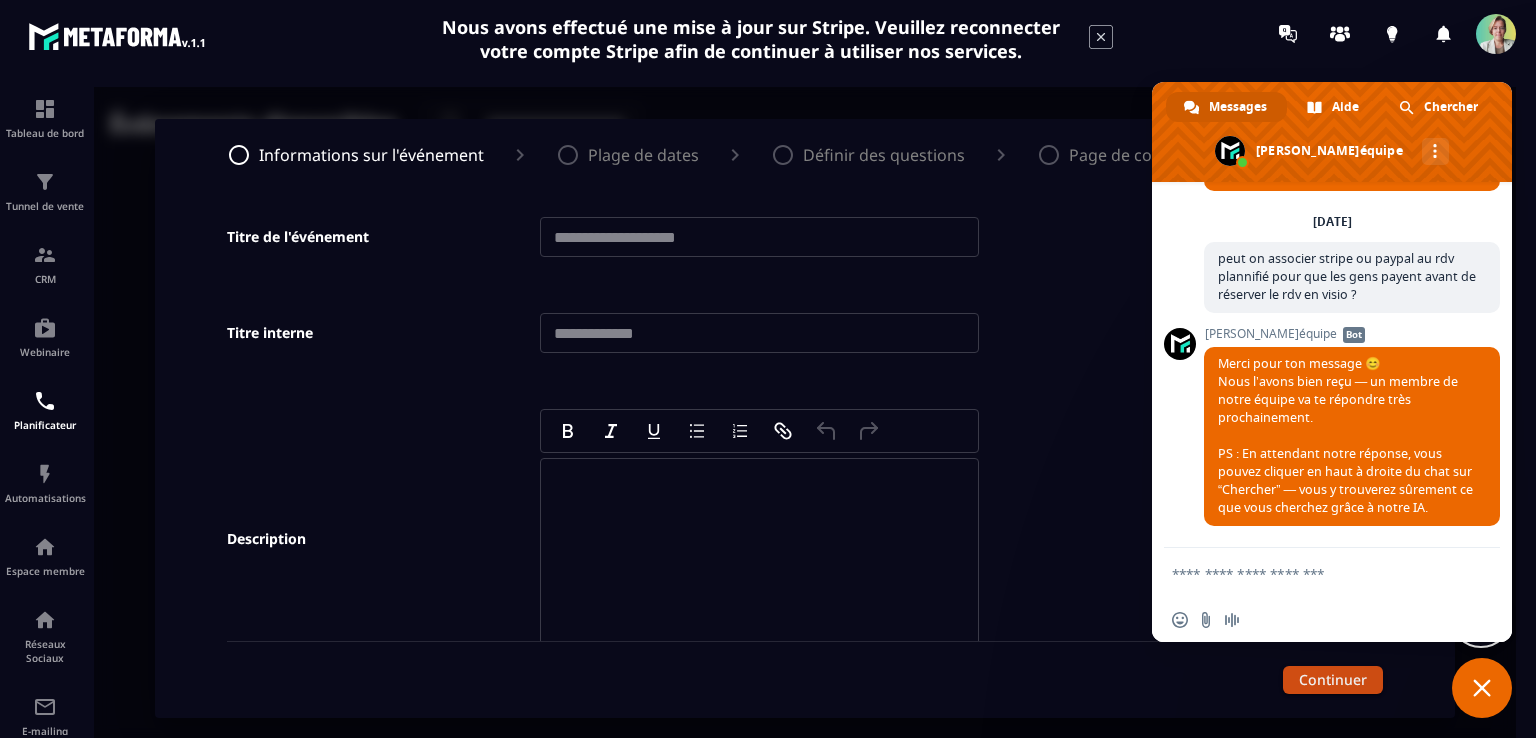 scroll, scrollTop: 0, scrollLeft: 0, axis: both 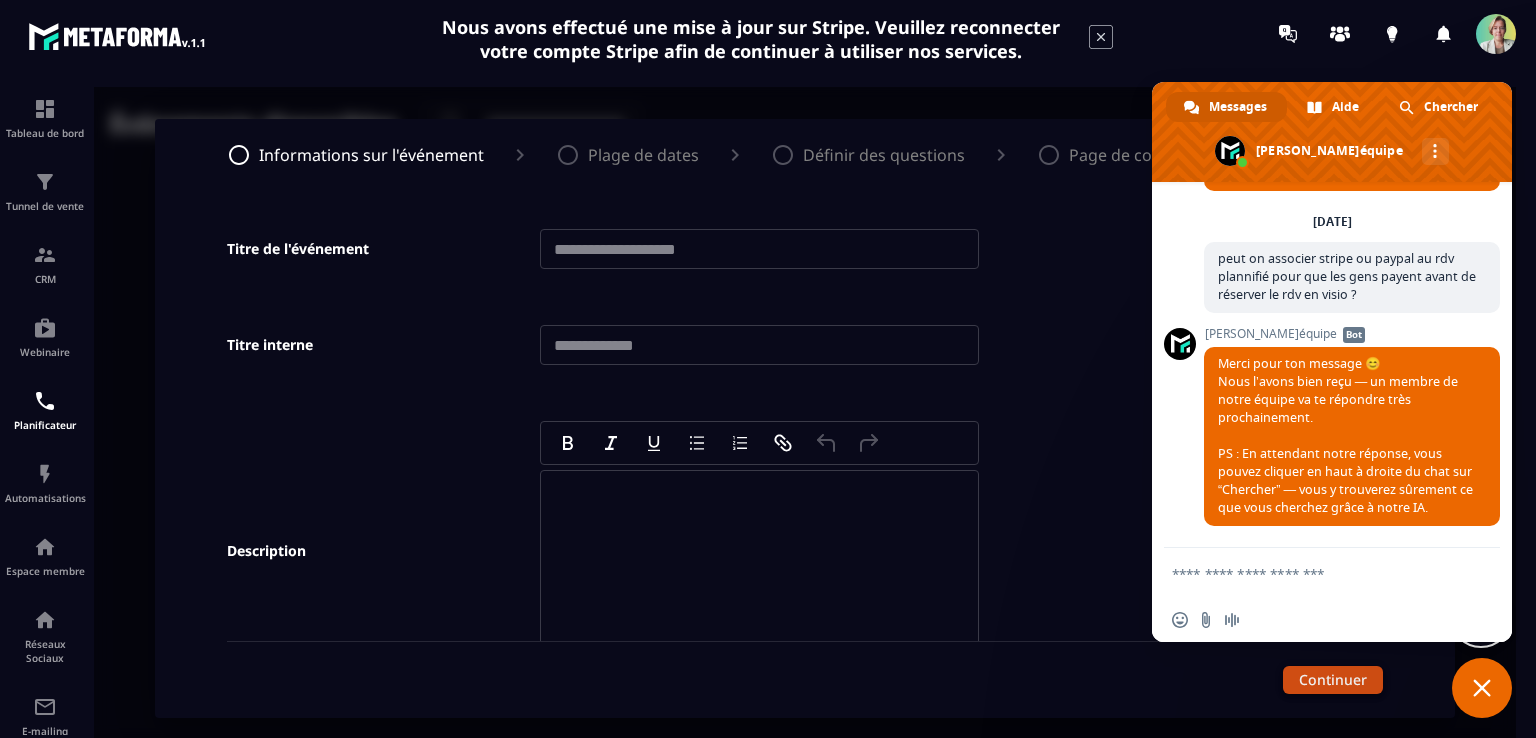 click on "Continuer" at bounding box center [1333, 680] 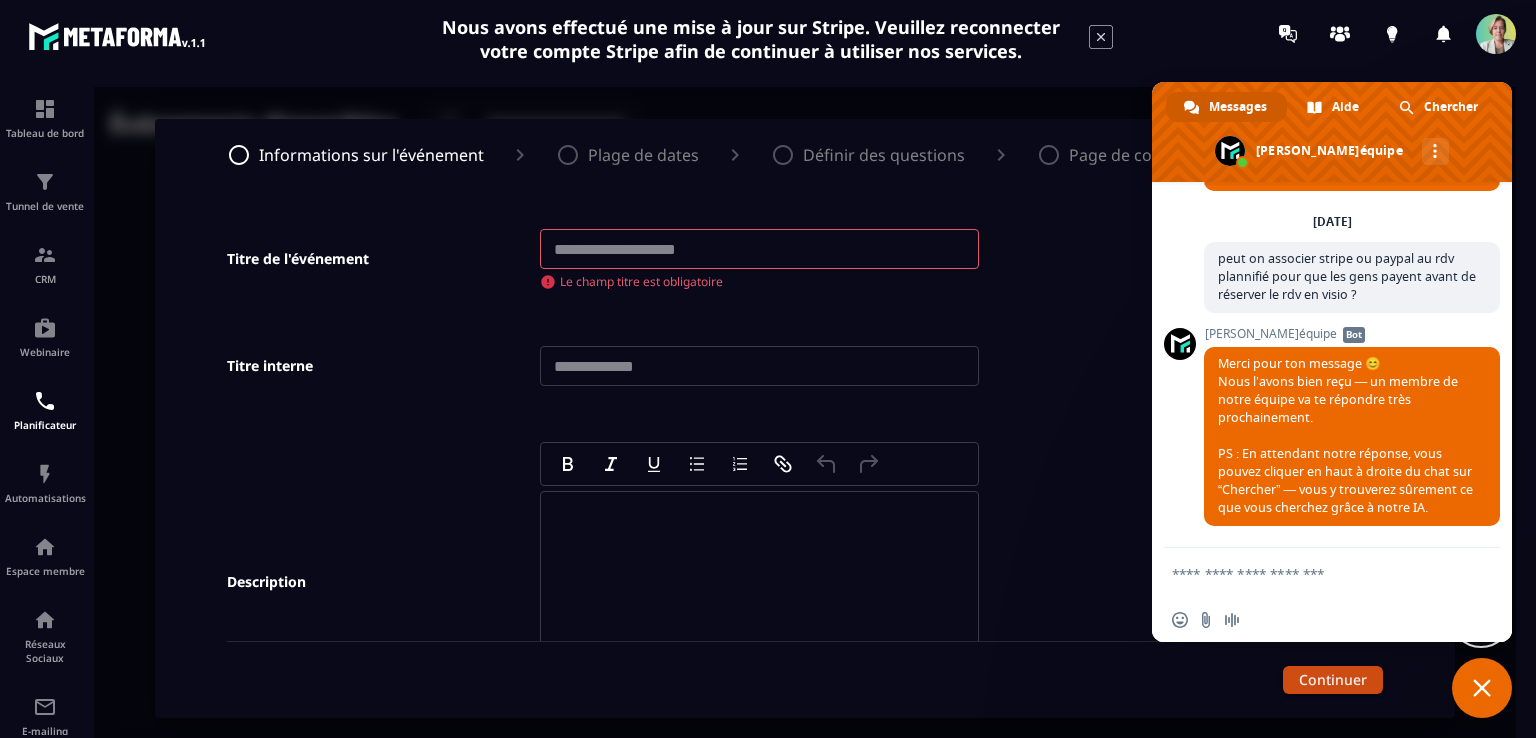 click at bounding box center (1482, 688) 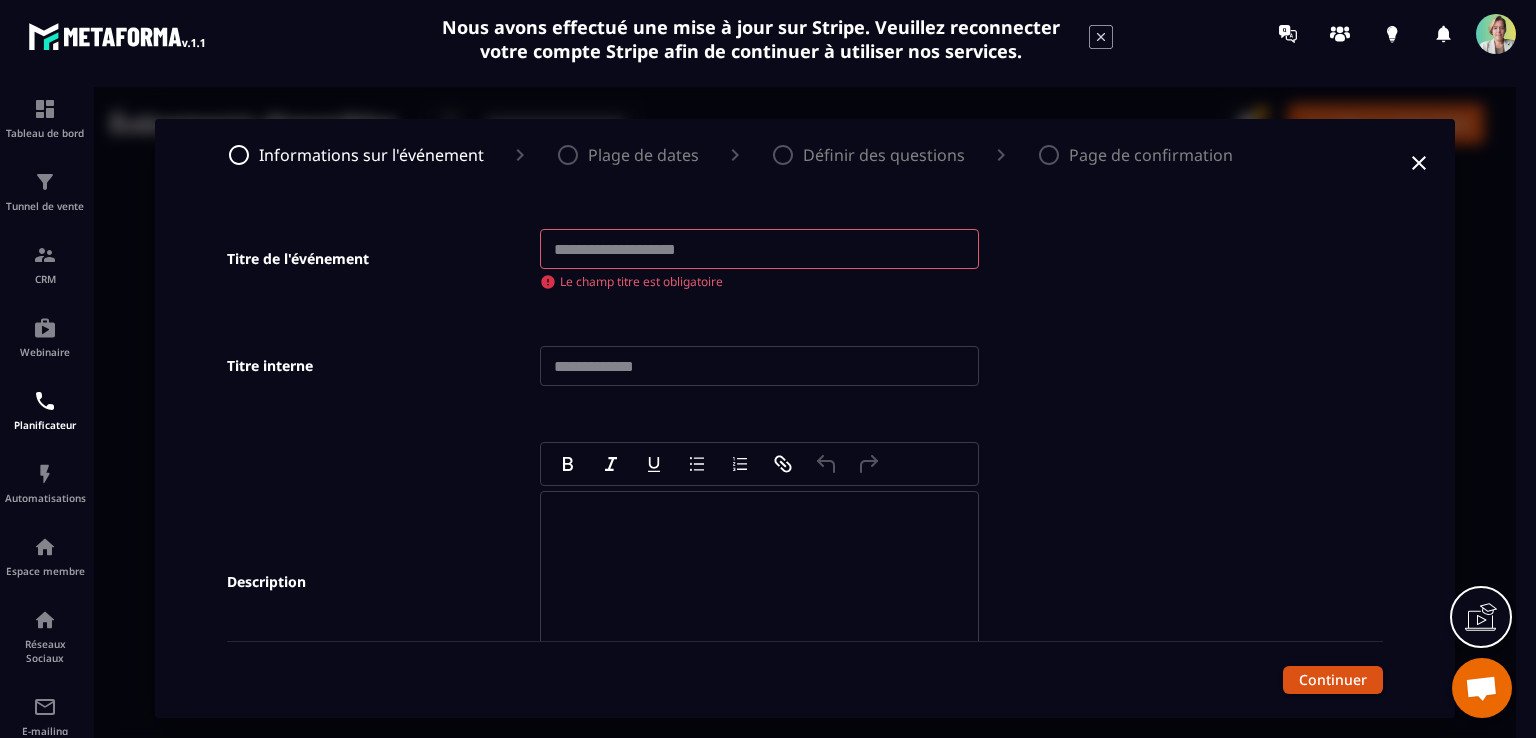 click at bounding box center [759, 249] 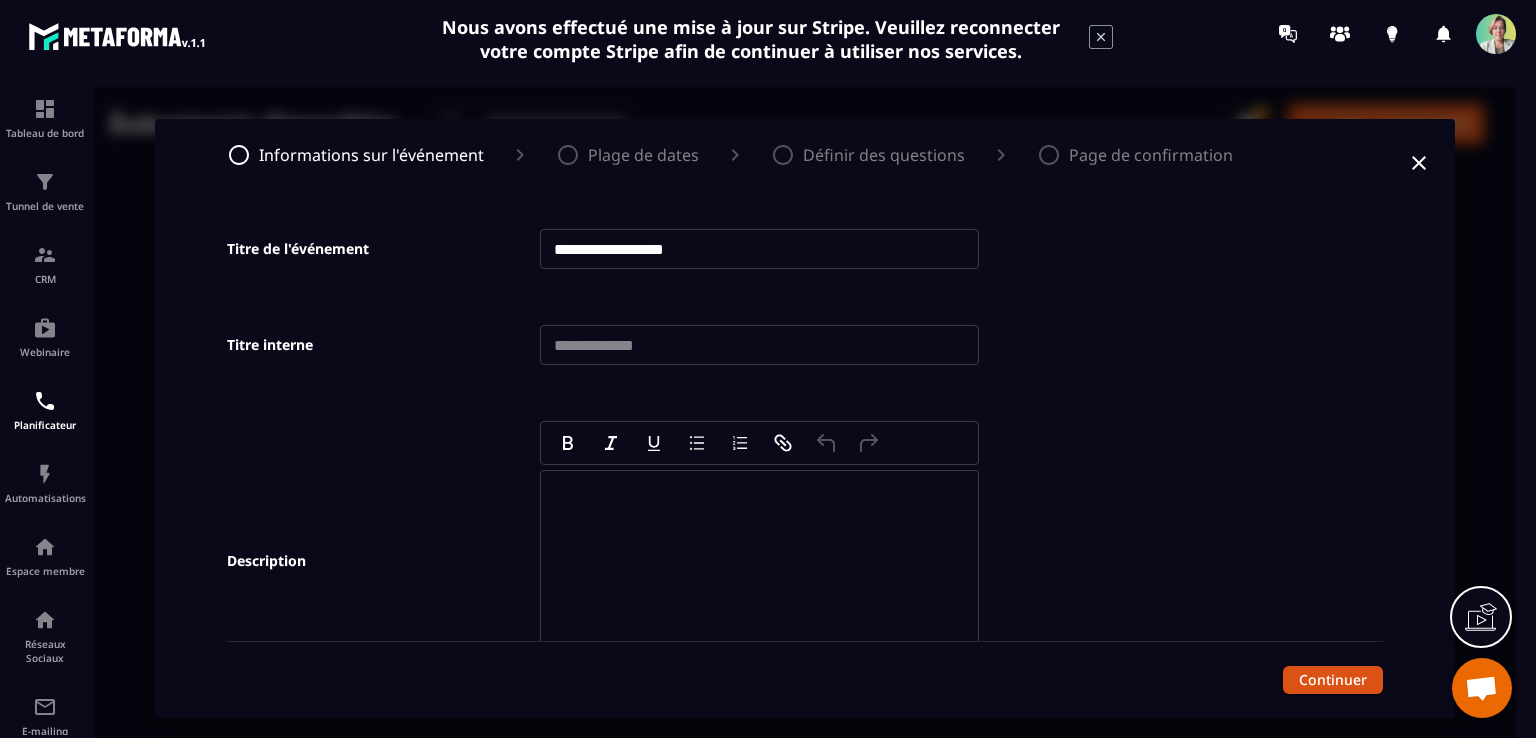 type on "**********" 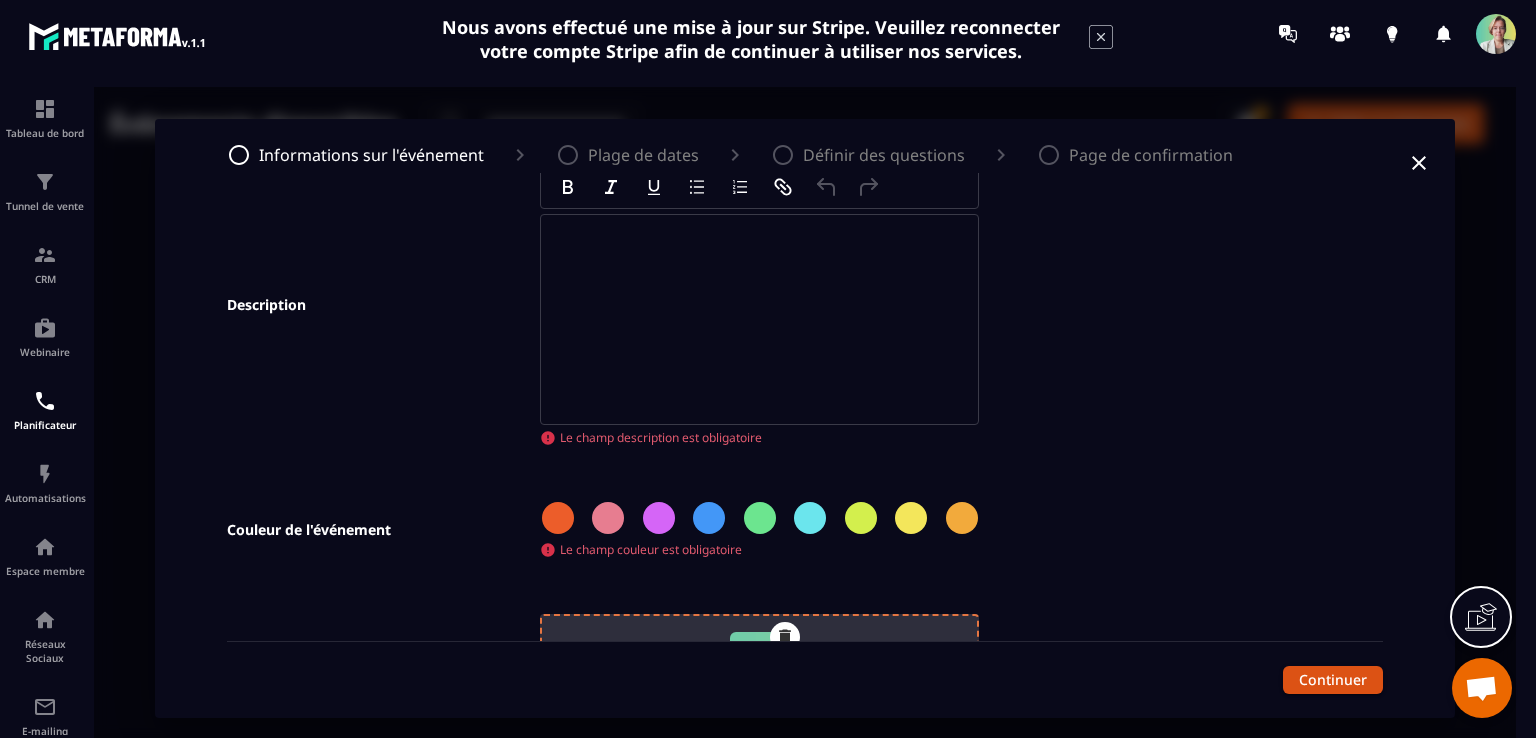 scroll, scrollTop: 300, scrollLeft: 0, axis: vertical 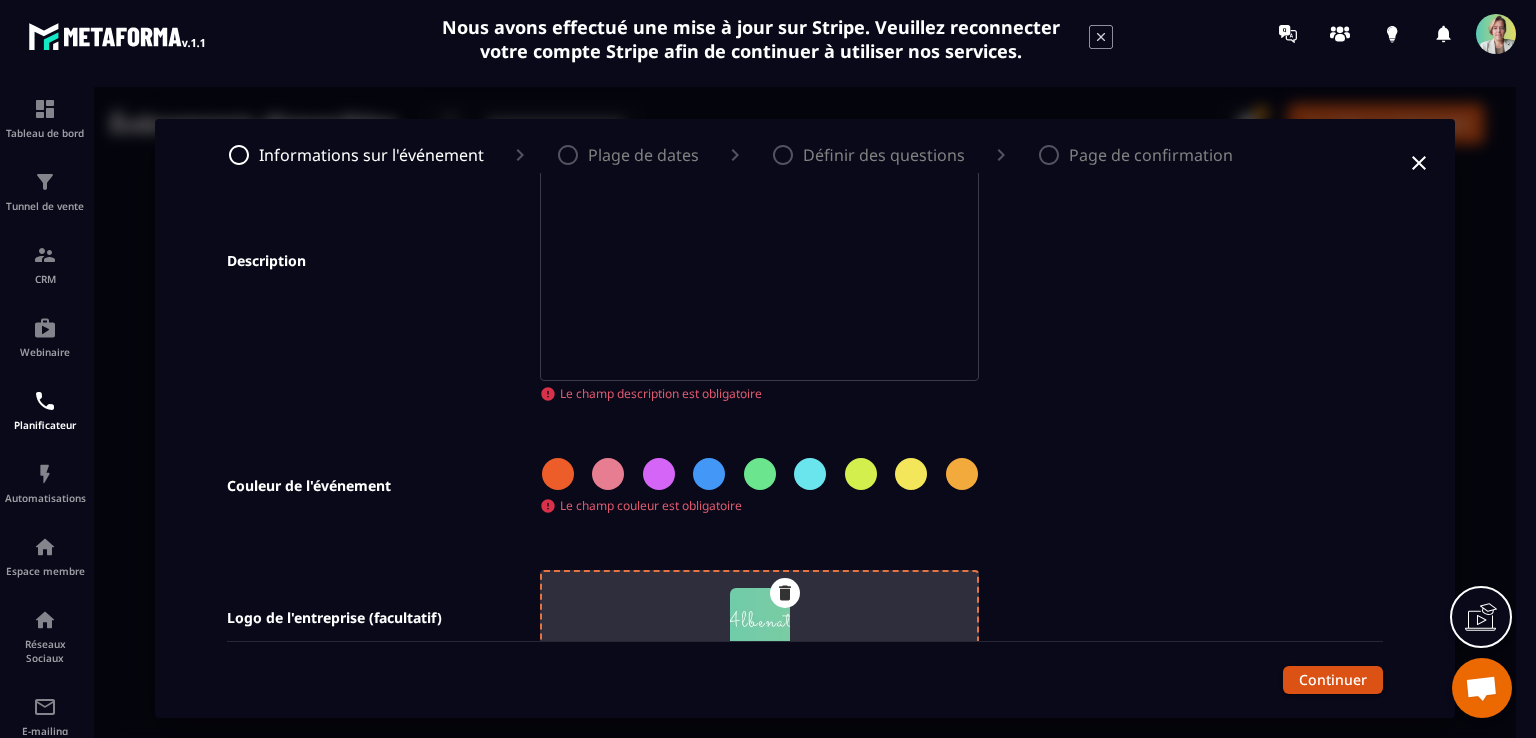 type on "**********" 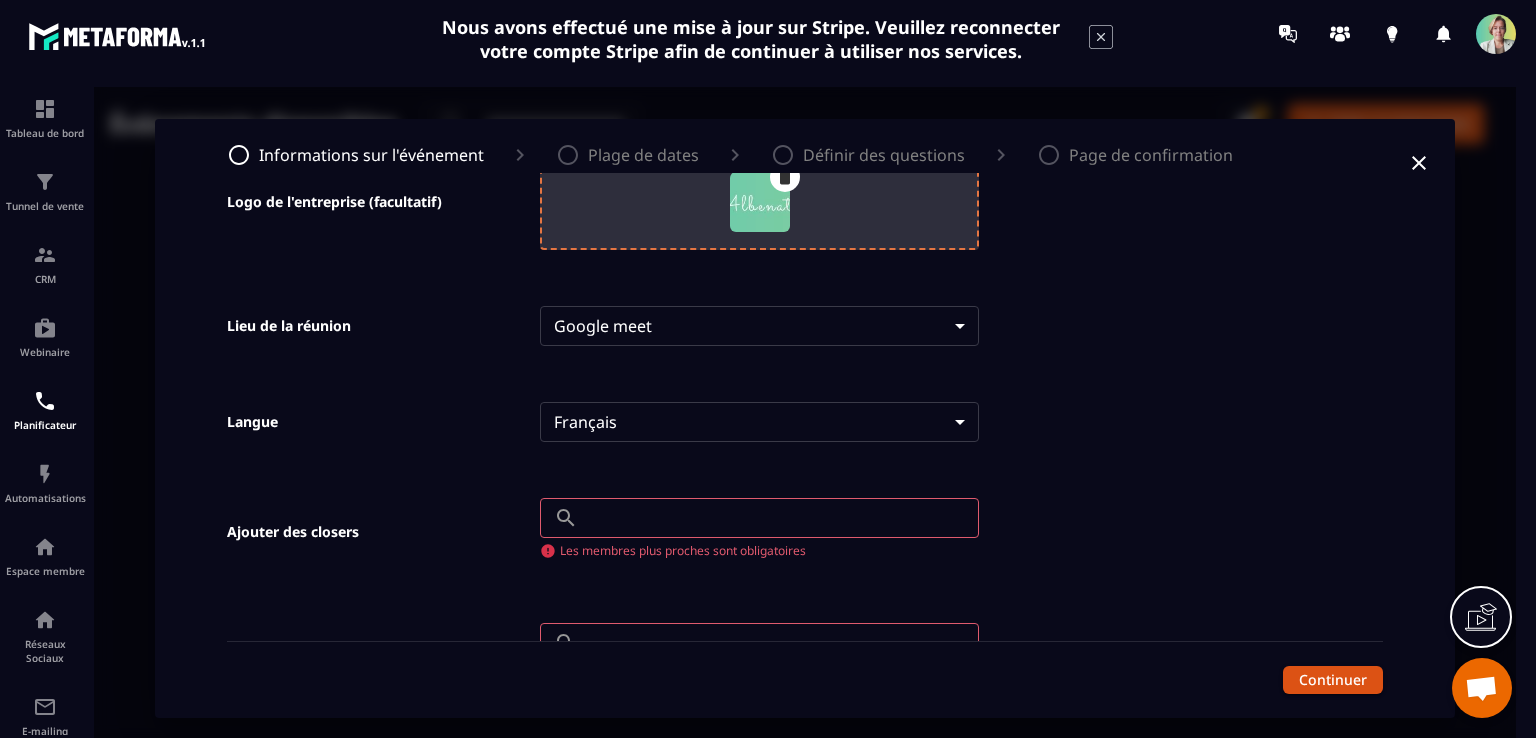 scroll, scrollTop: 800, scrollLeft: 0, axis: vertical 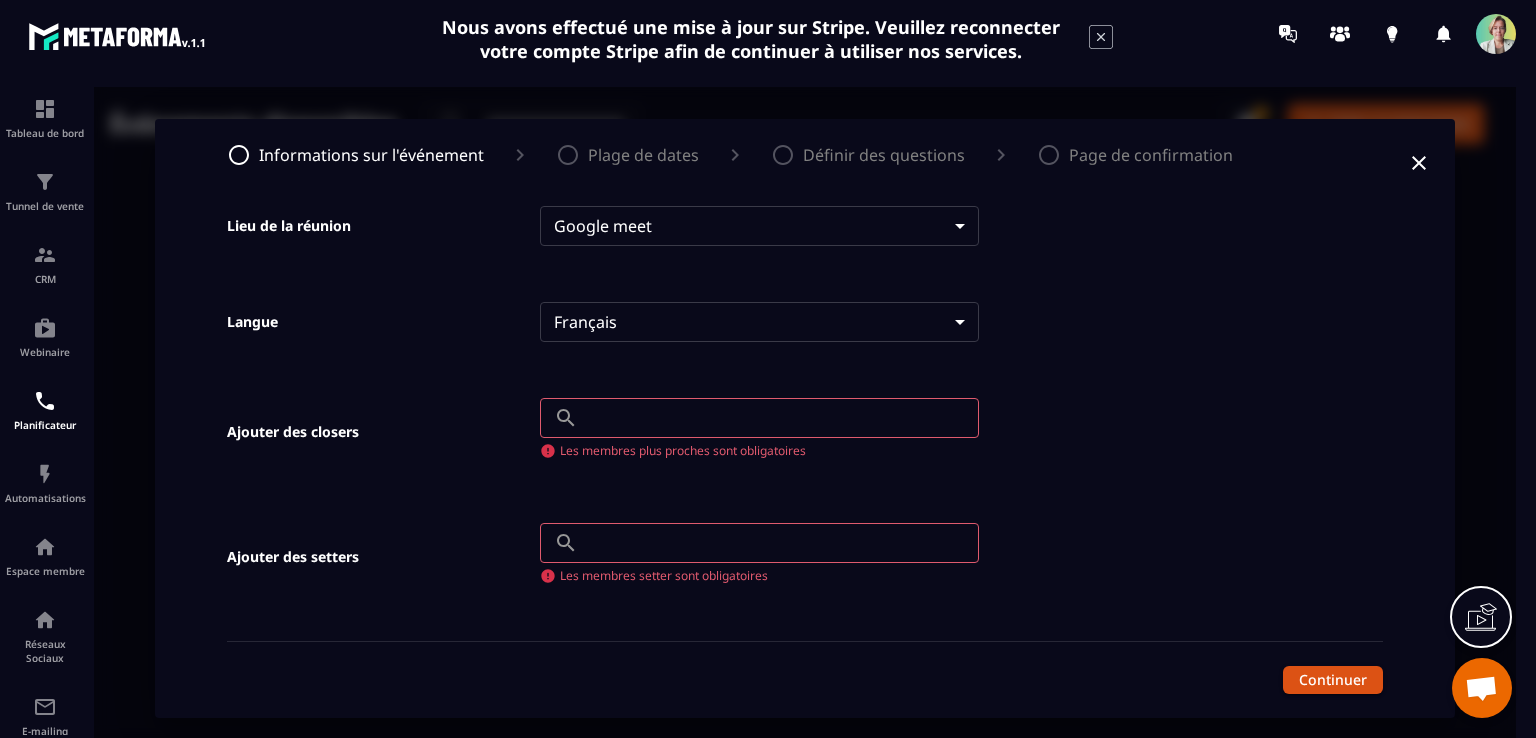 click 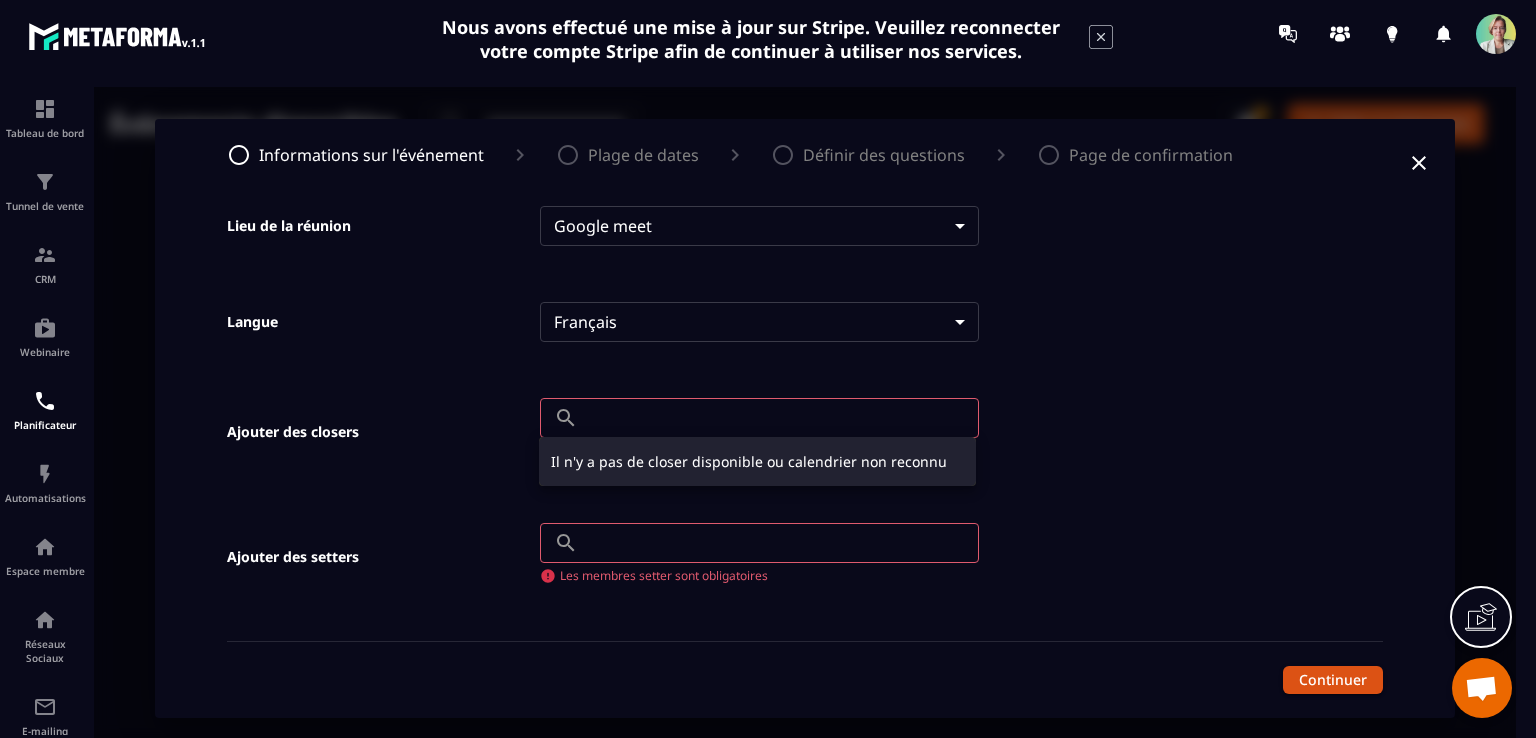 click on "Il n'y a pas de closer disponible ou calendrier non reconnu" at bounding box center (757, 461) 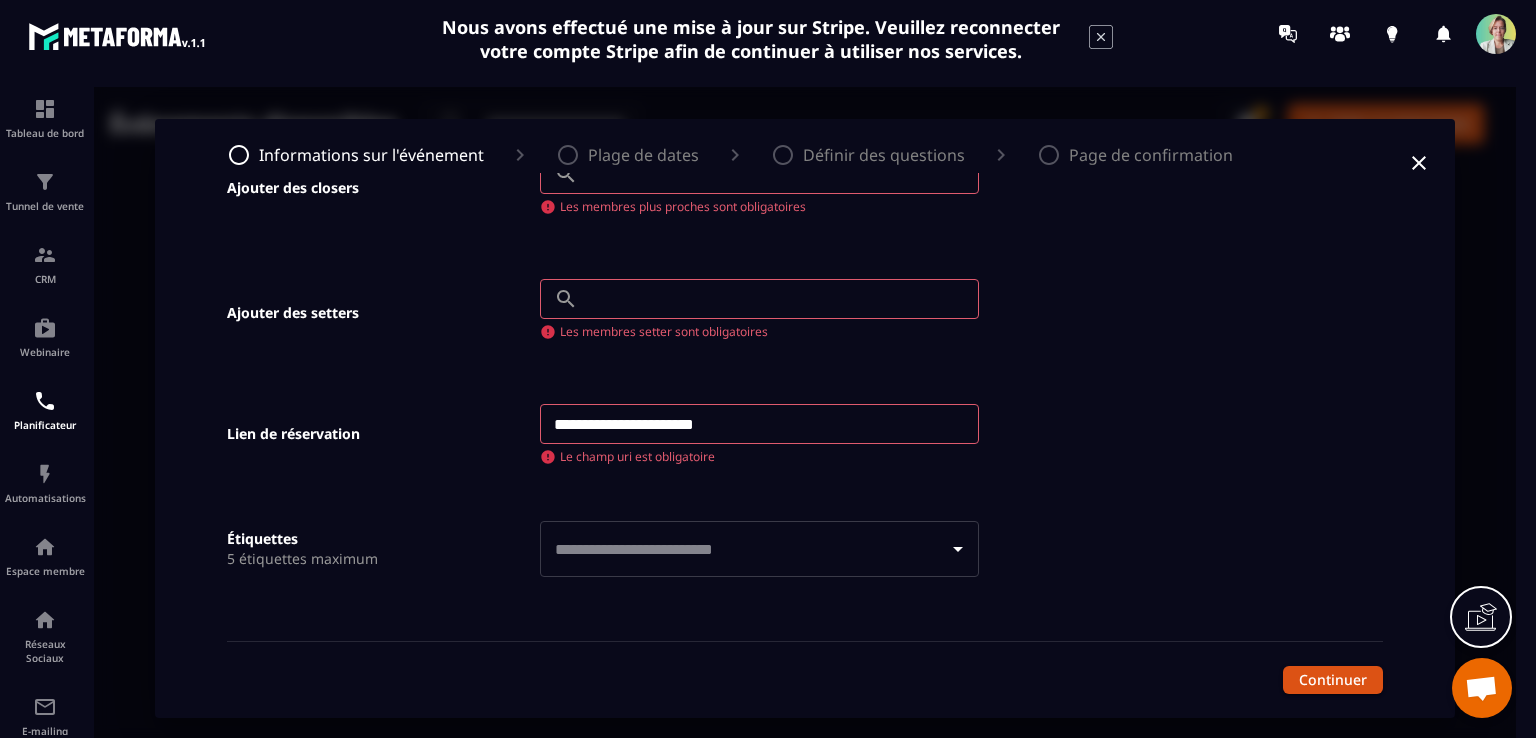scroll, scrollTop: 844, scrollLeft: 0, axis: vertical 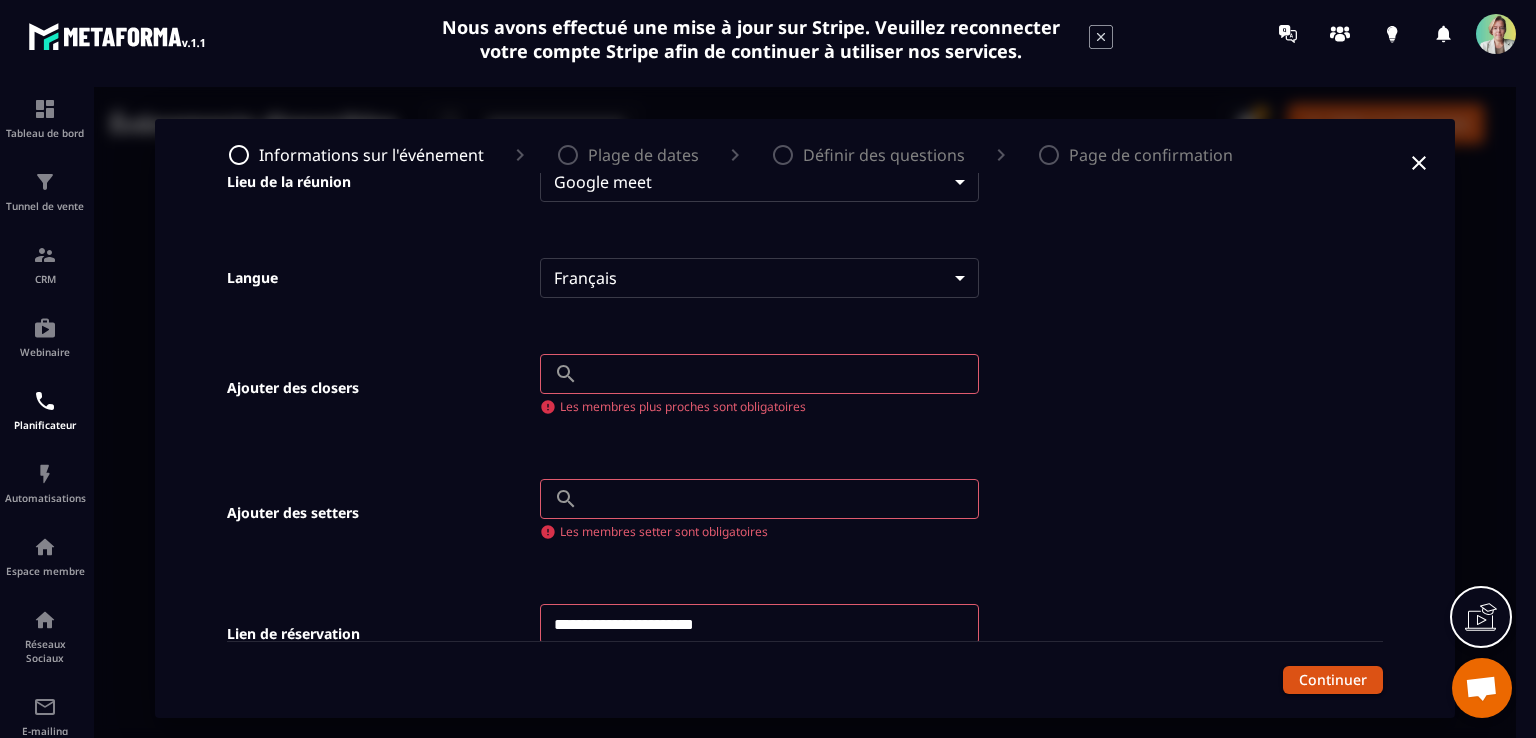 click on "Ajouter des closers" at bounding box center (352, 388) 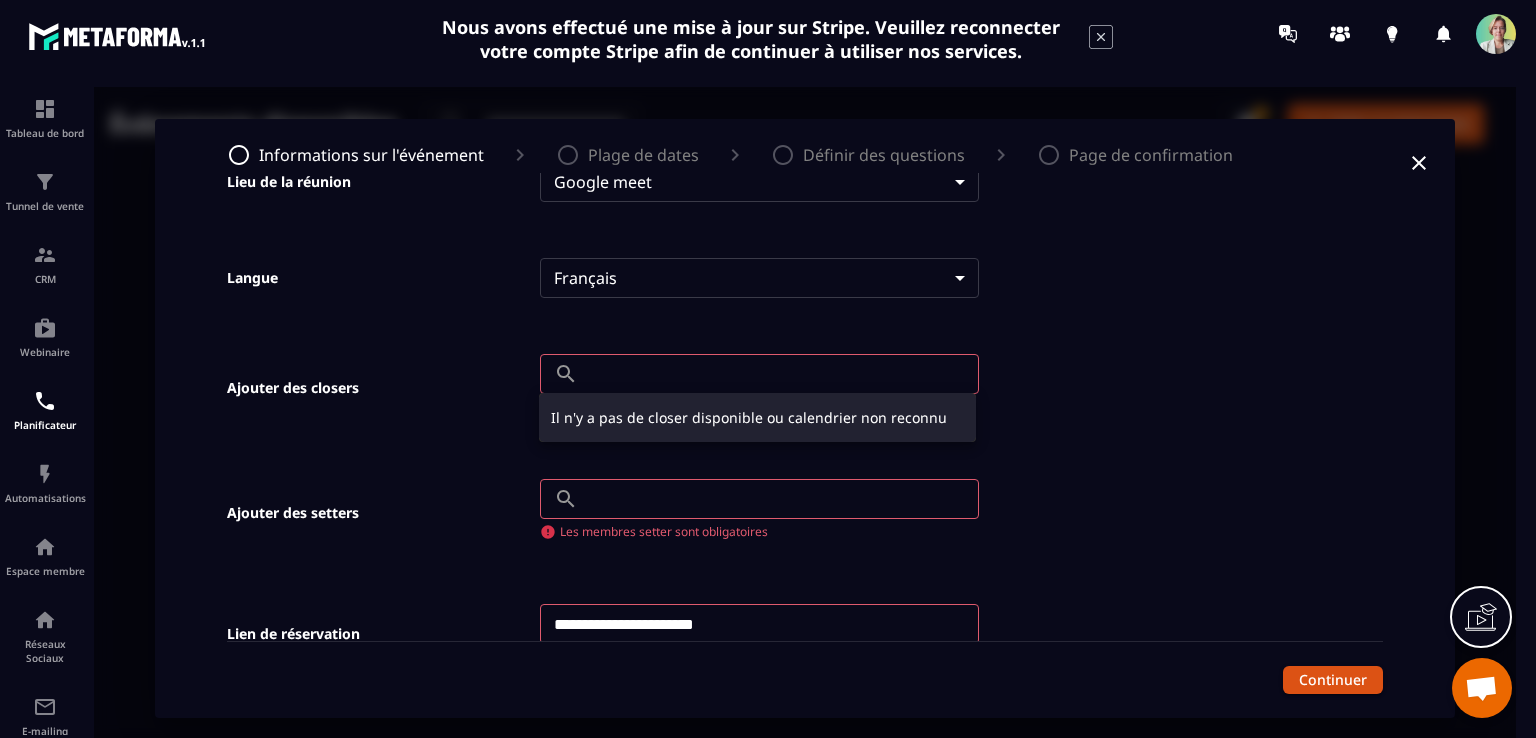 click at bounding box center (805, 418) 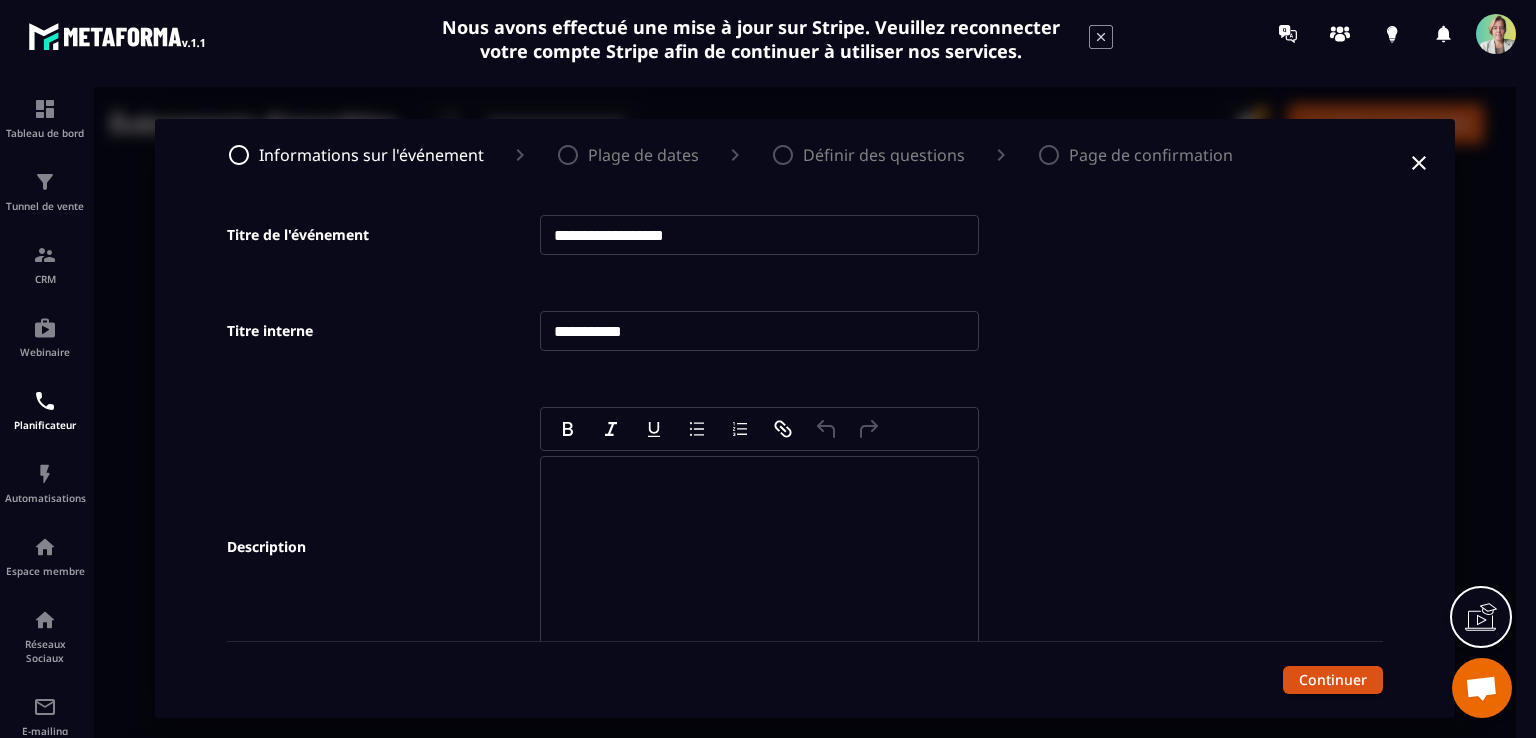 scroll, scrollTop: 0, scrollLeft: 0, axis: both 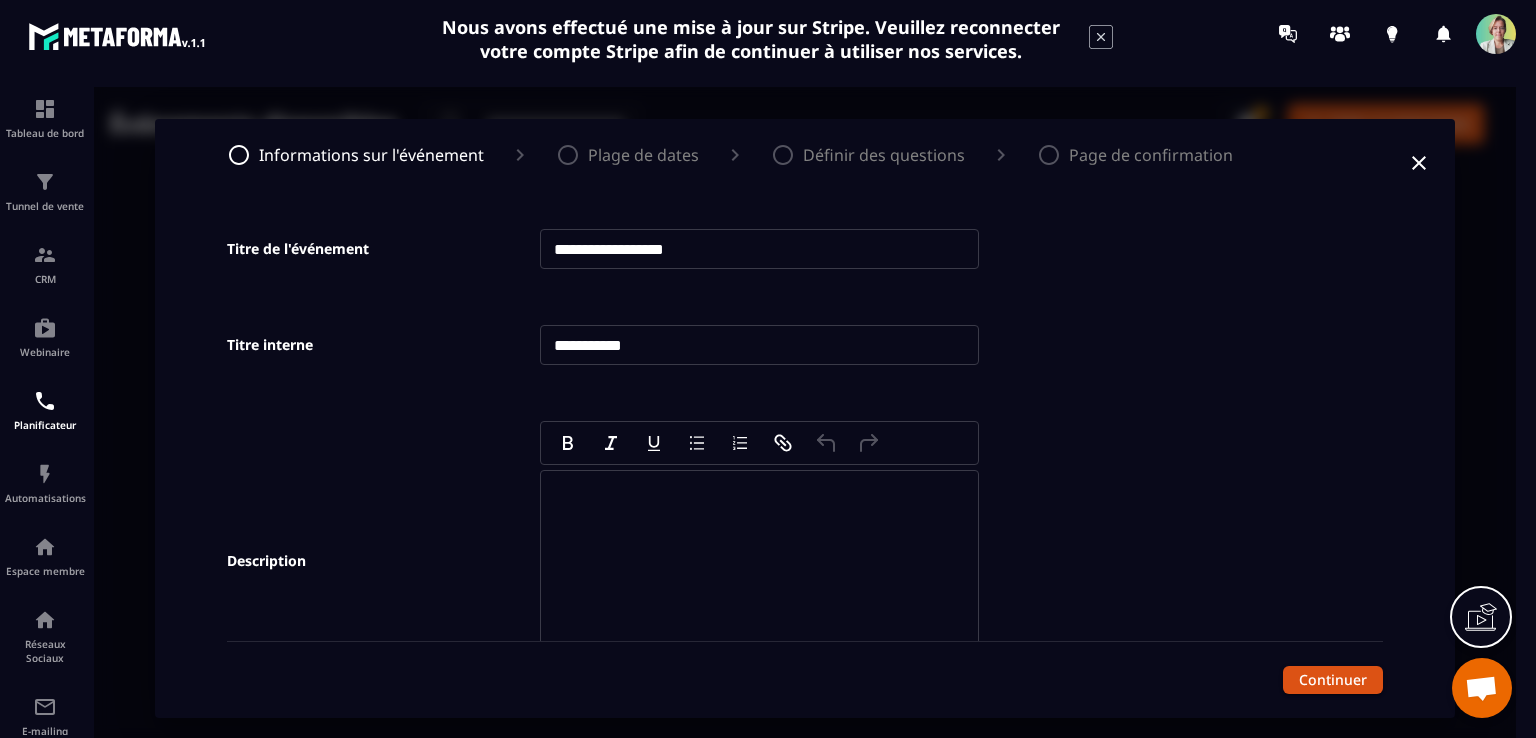 click 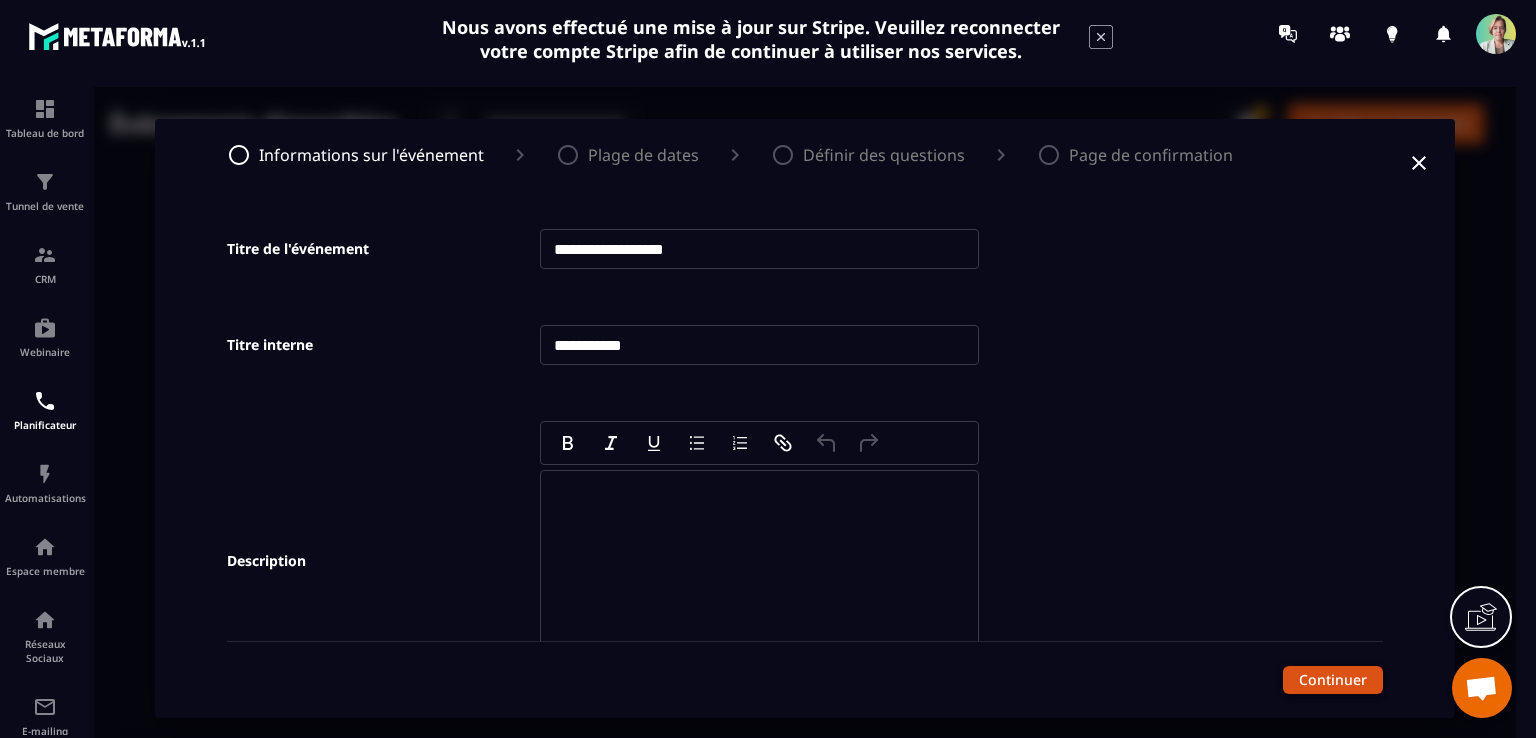 click on "Continuer" at bounding box center (1333, 680) 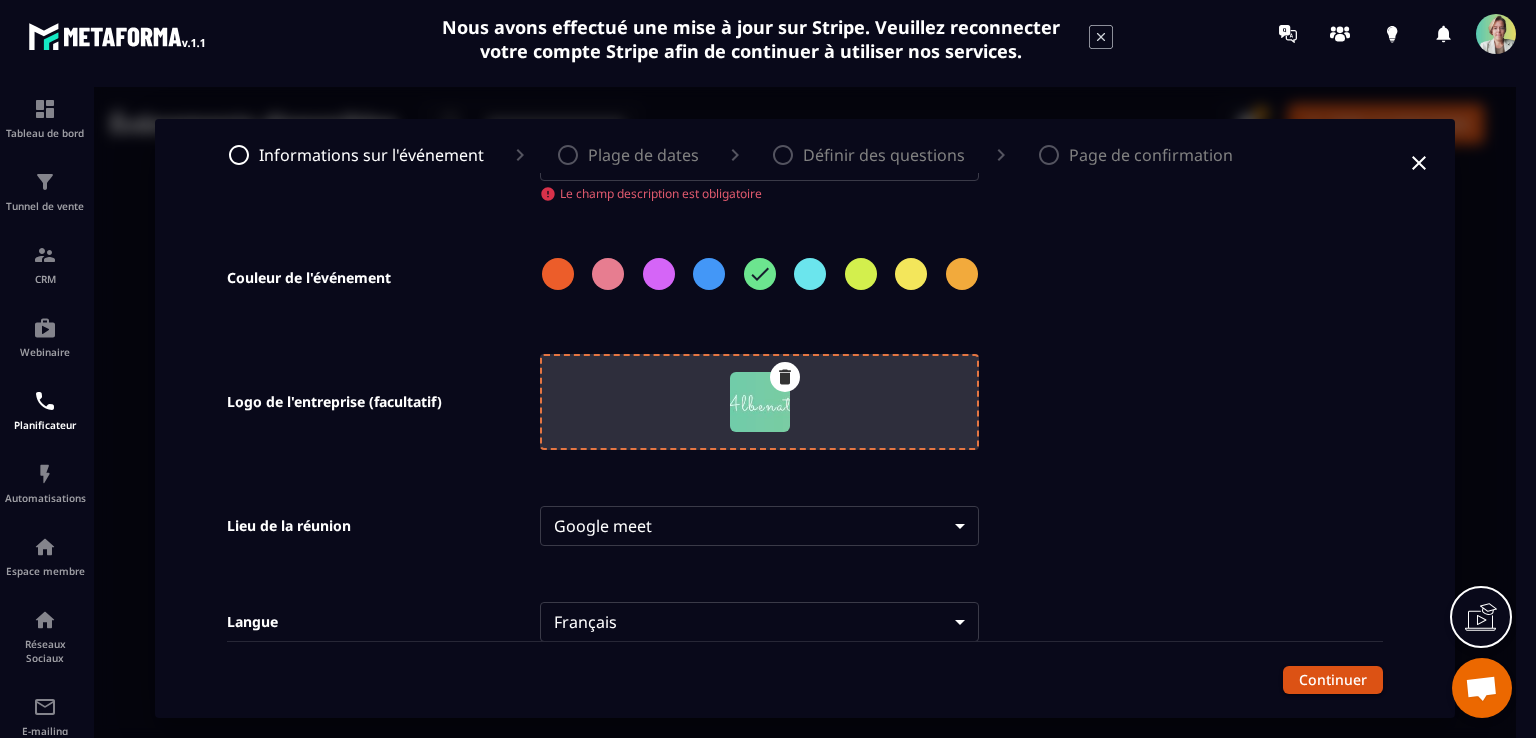 scroll, scrollTop: 0, scrollLeft: 0, axis: both 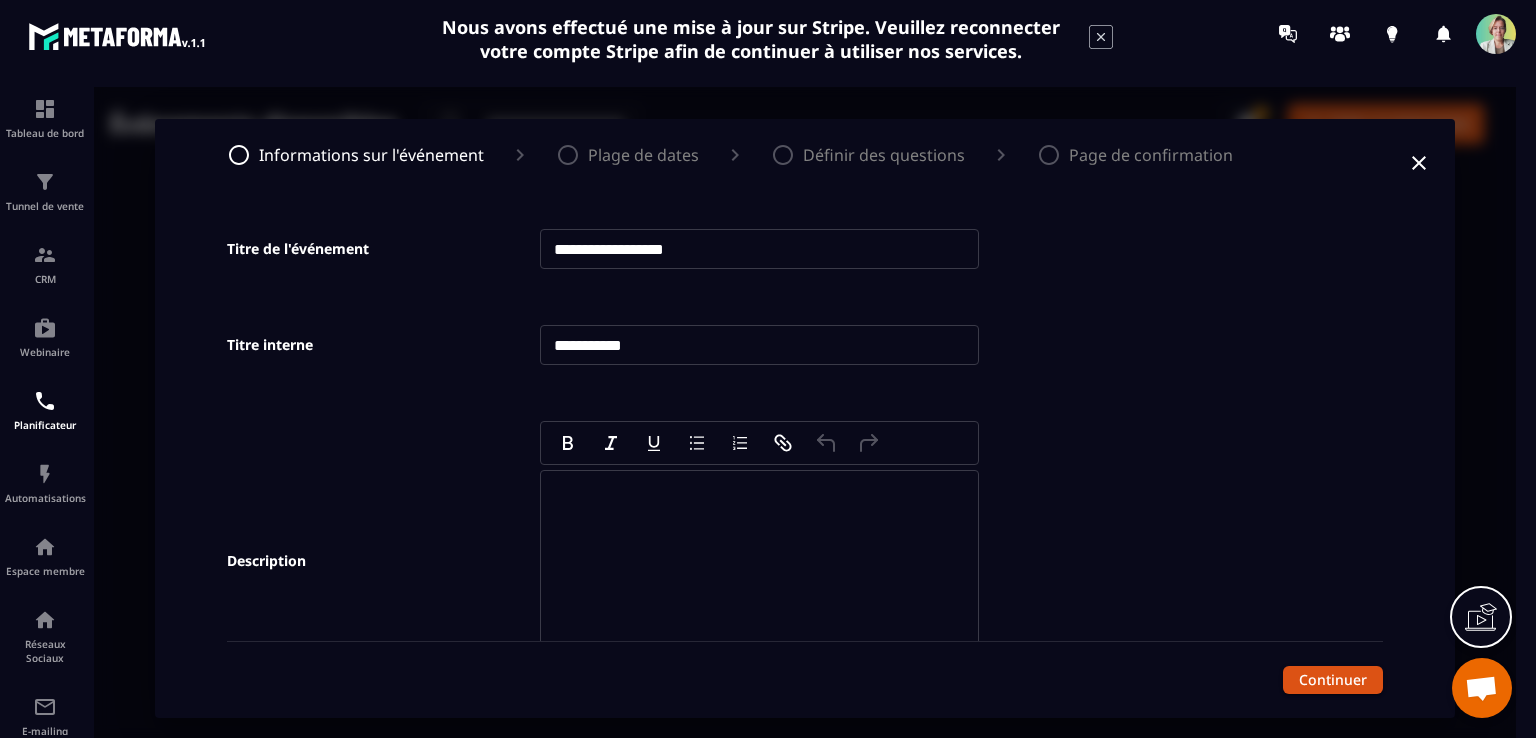 click on "Plage de dates" at bounding box center (643, 155) 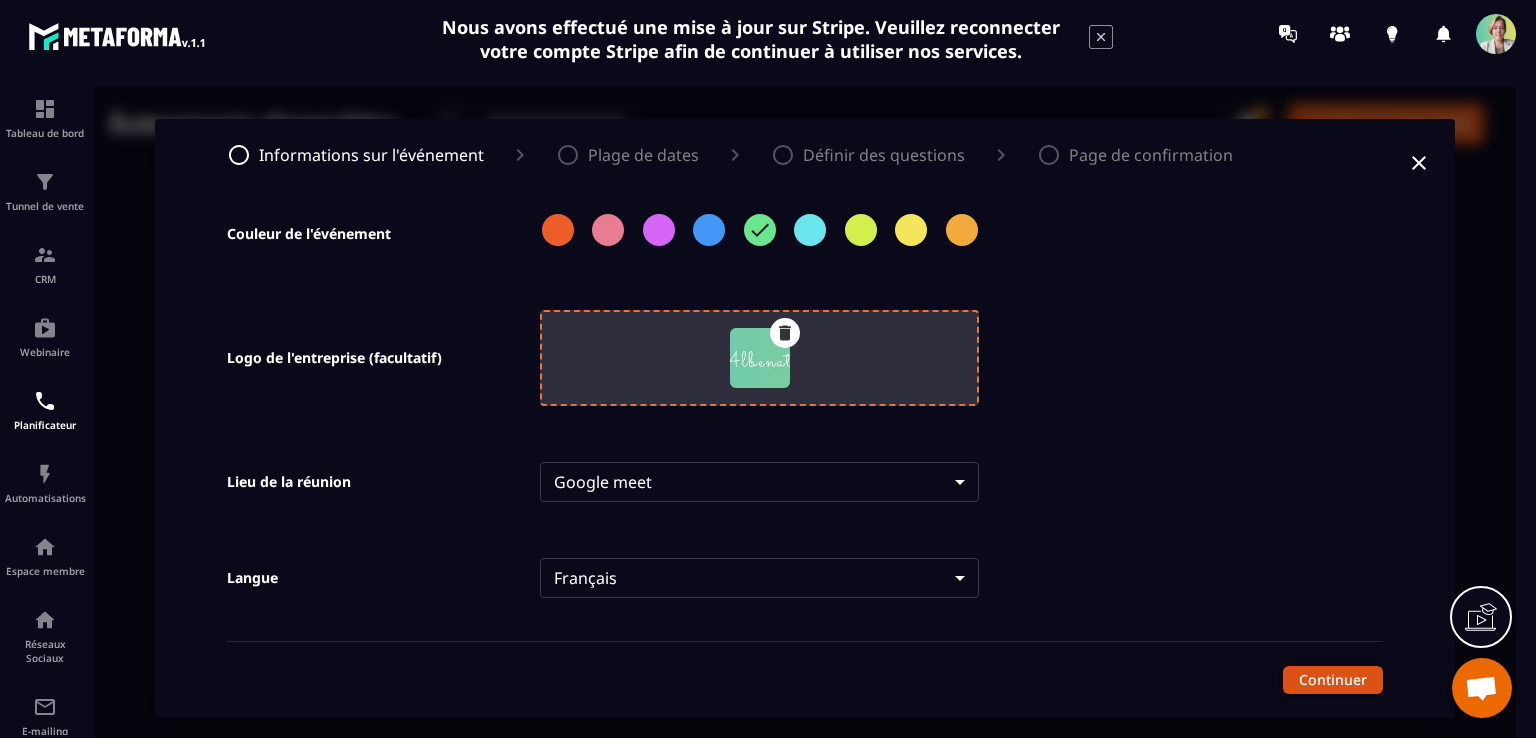 scroll, scrollTop: 444, scrollLeft: 0, axis: vertical 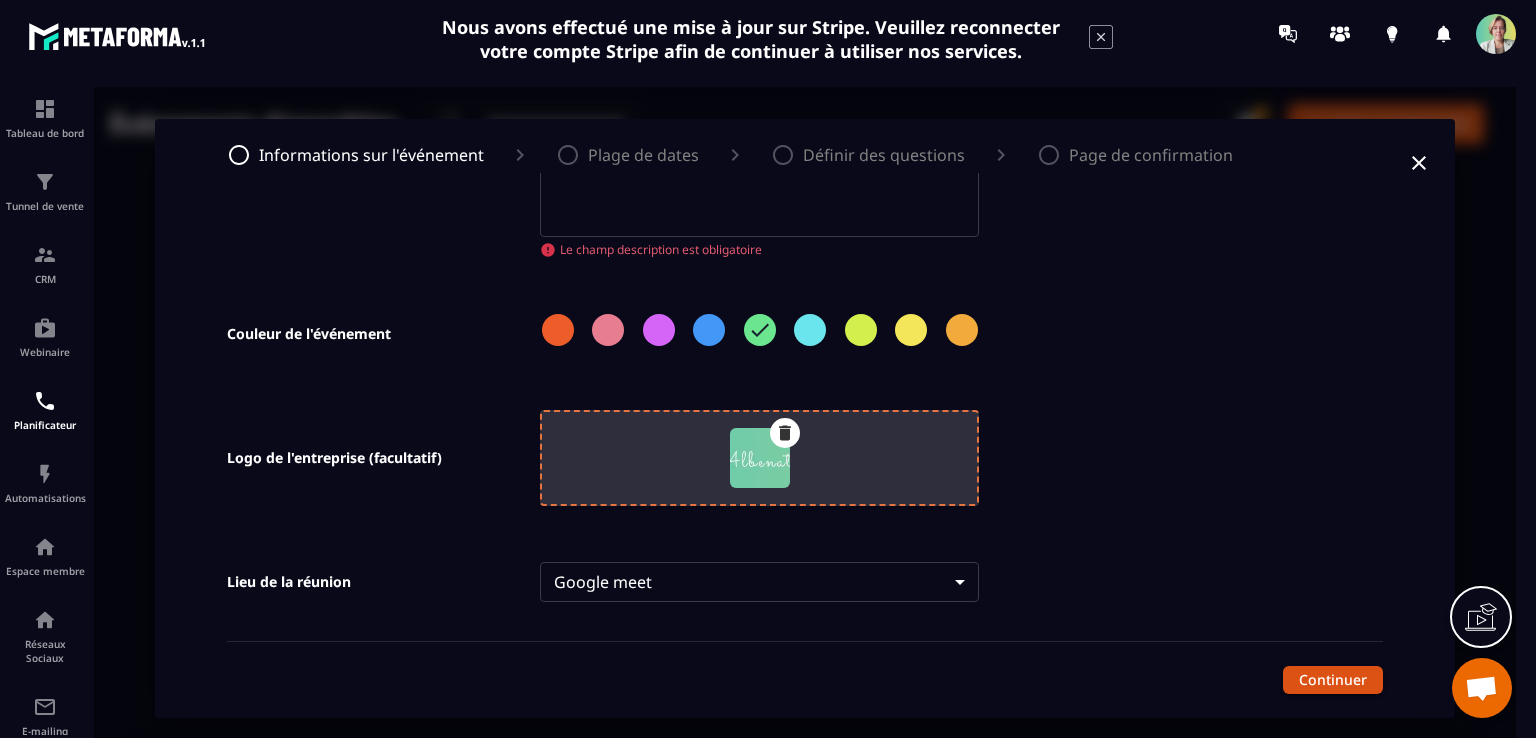 click 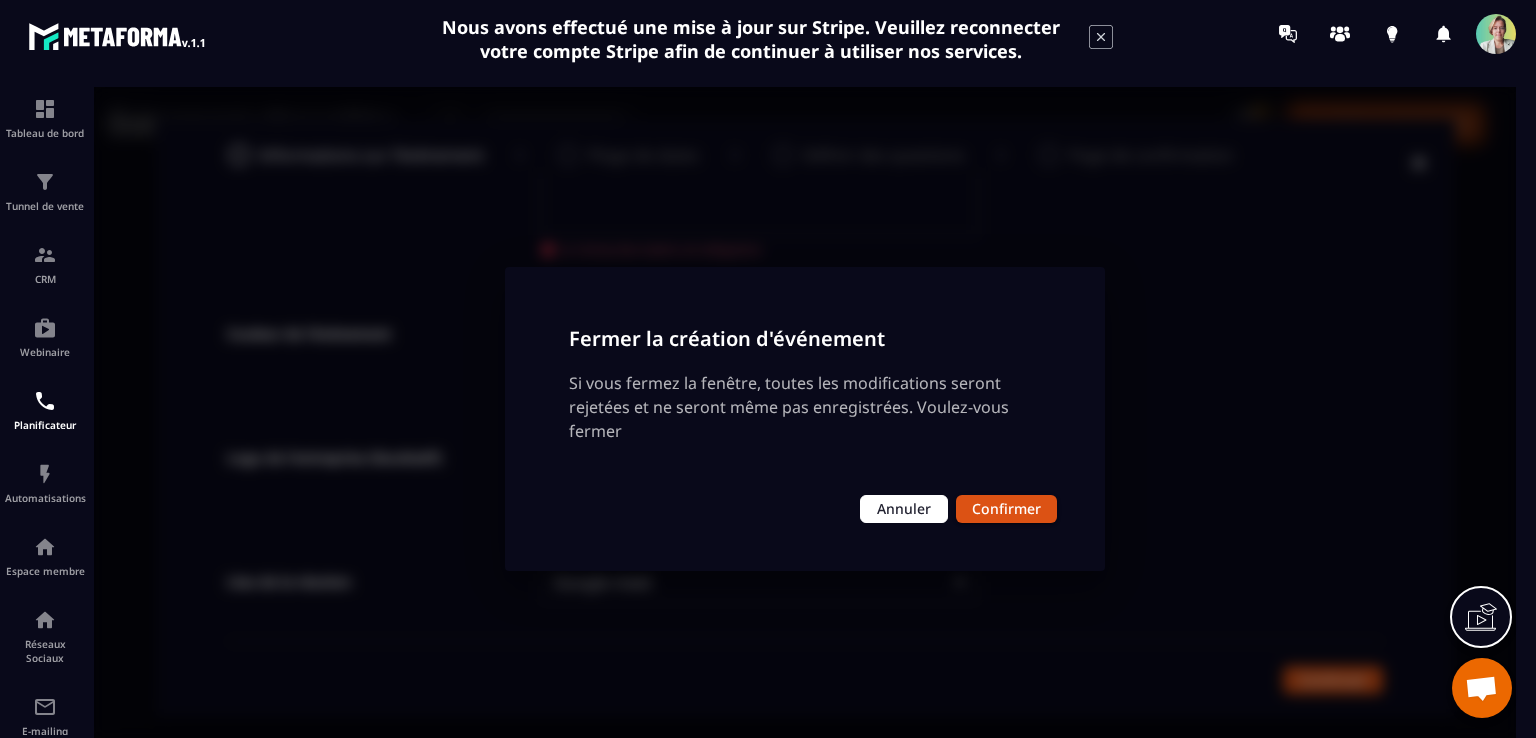 click on "Annuler" at bounding box center (904, 509) 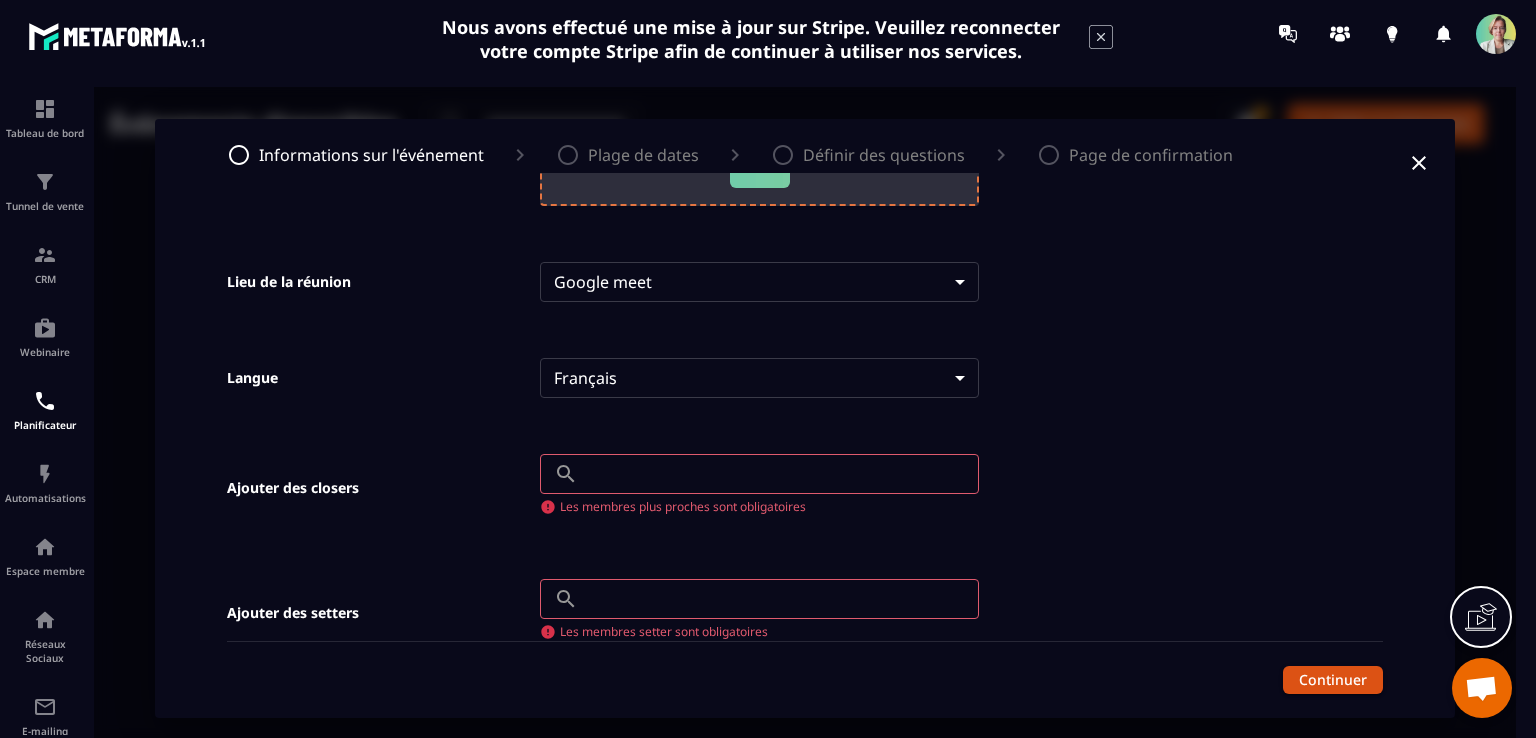 scroll, scrollTop: 1044, scrollLeft: 0, axis: vertical 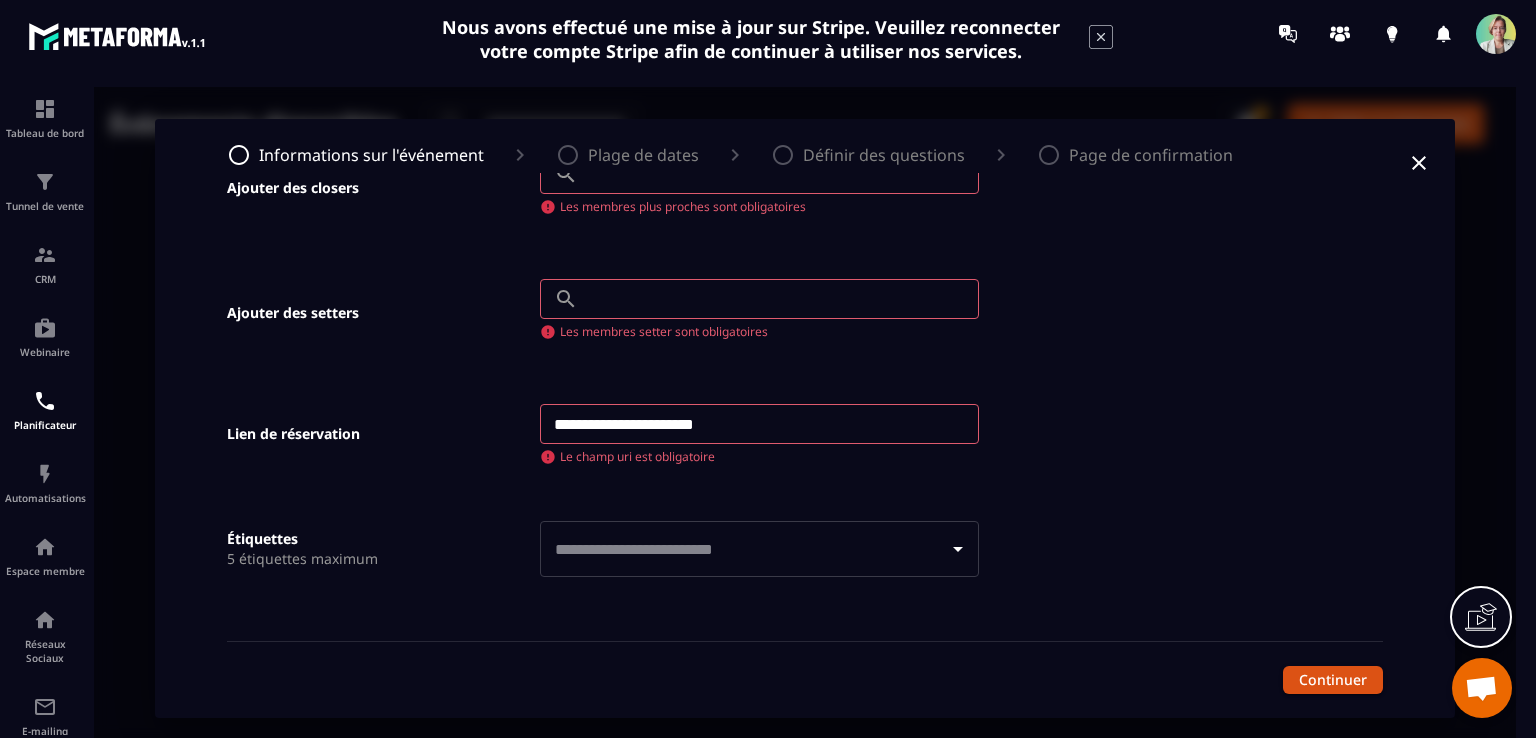 click on "**********" at bounding box center [759, 424] 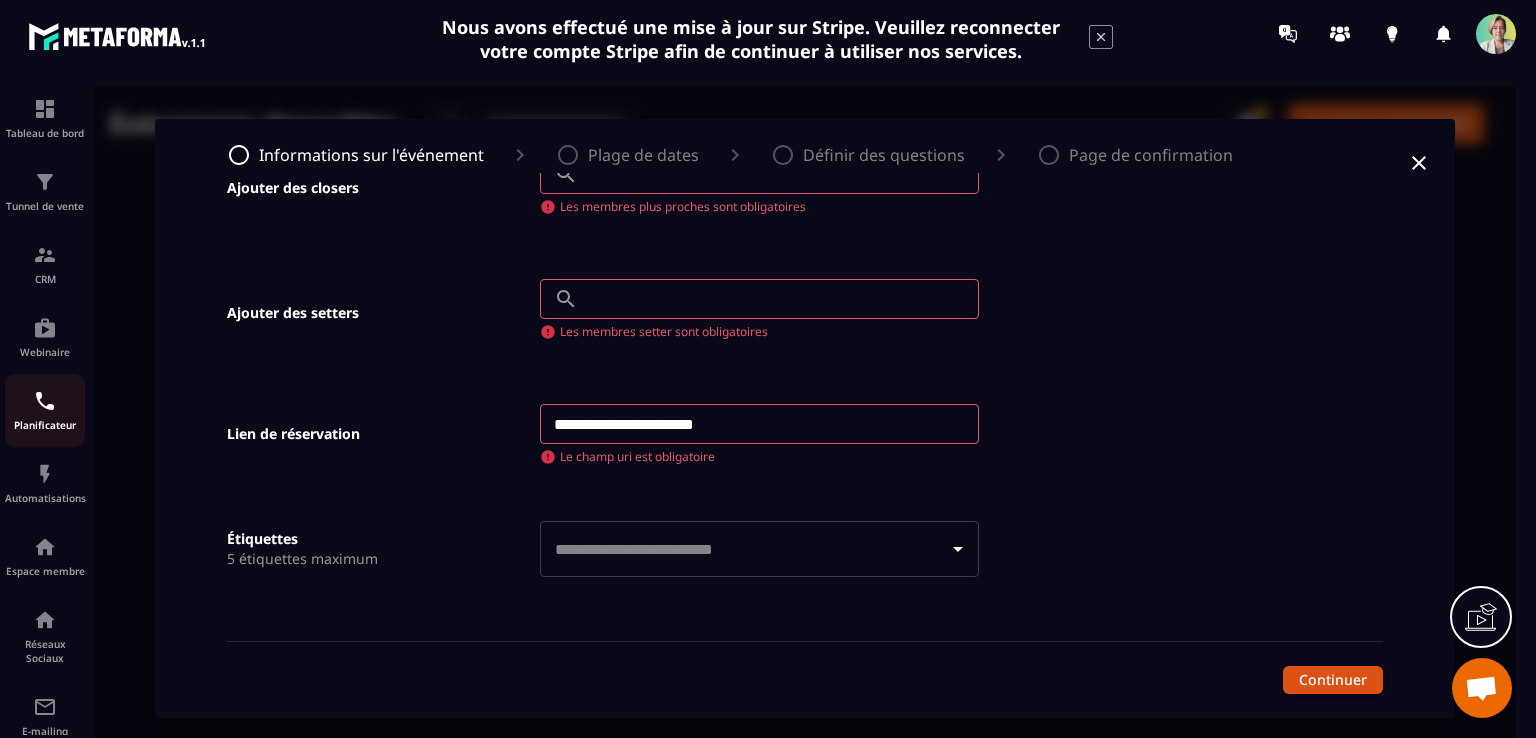 click at bounding box center [45, 401] 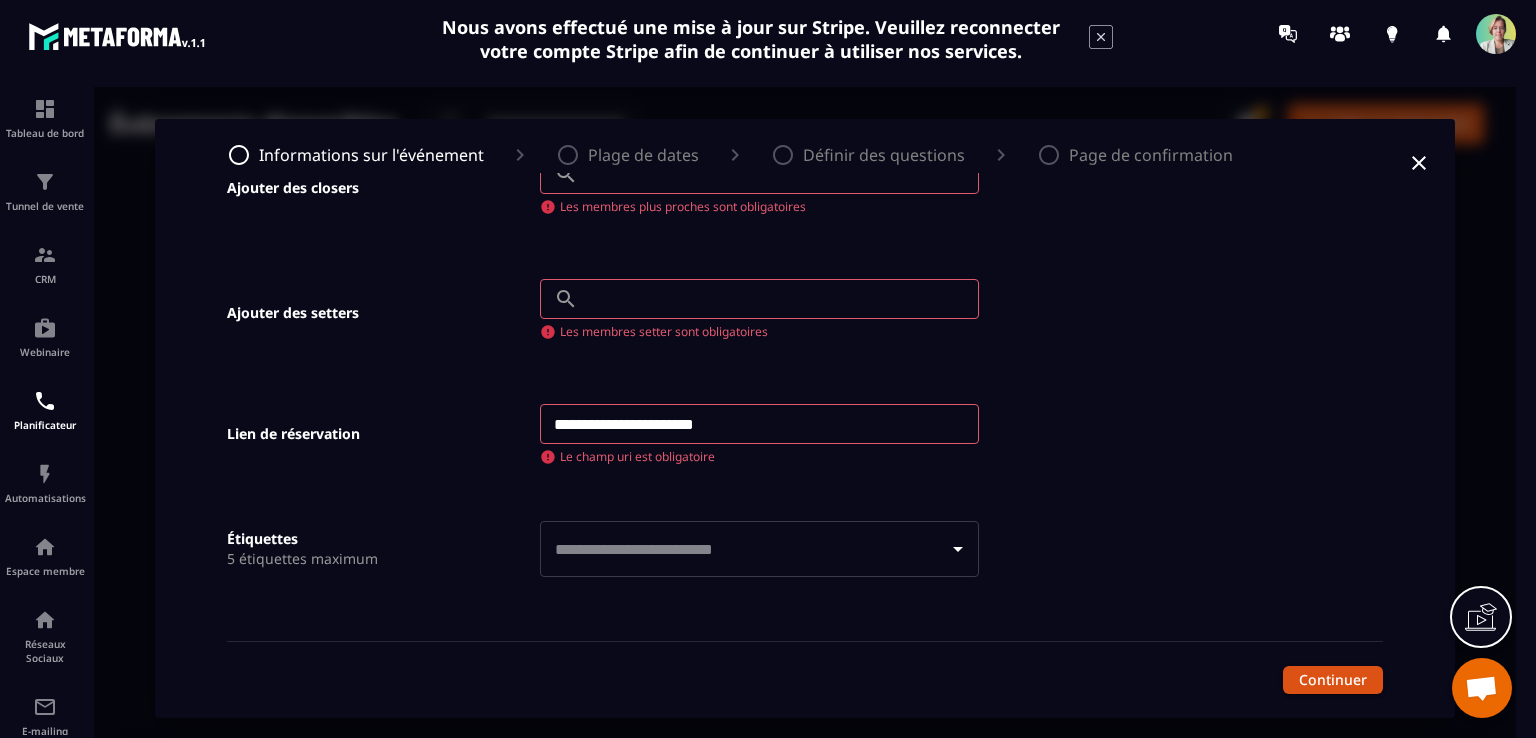 click on "Définir des questions" at bounding box center (884, 155) 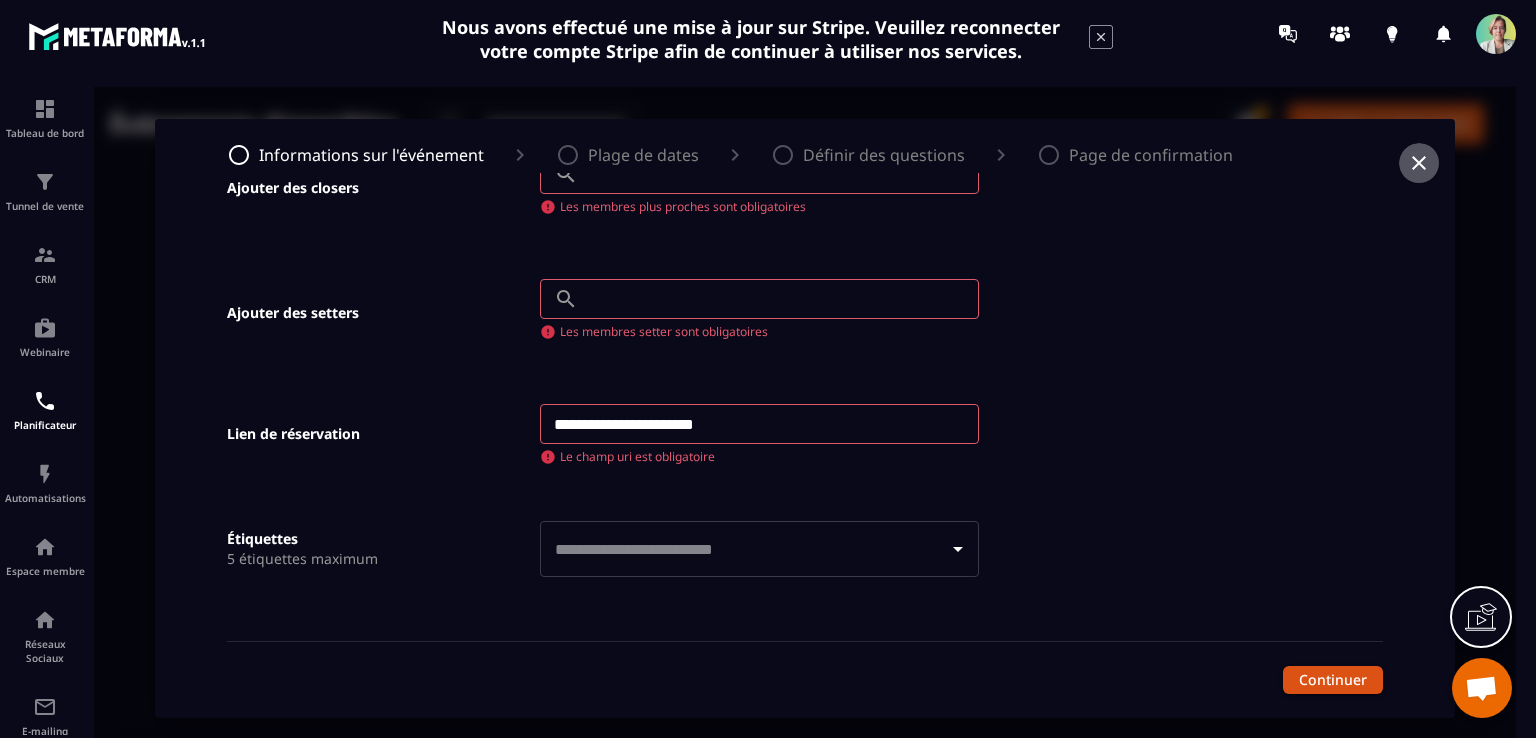 click 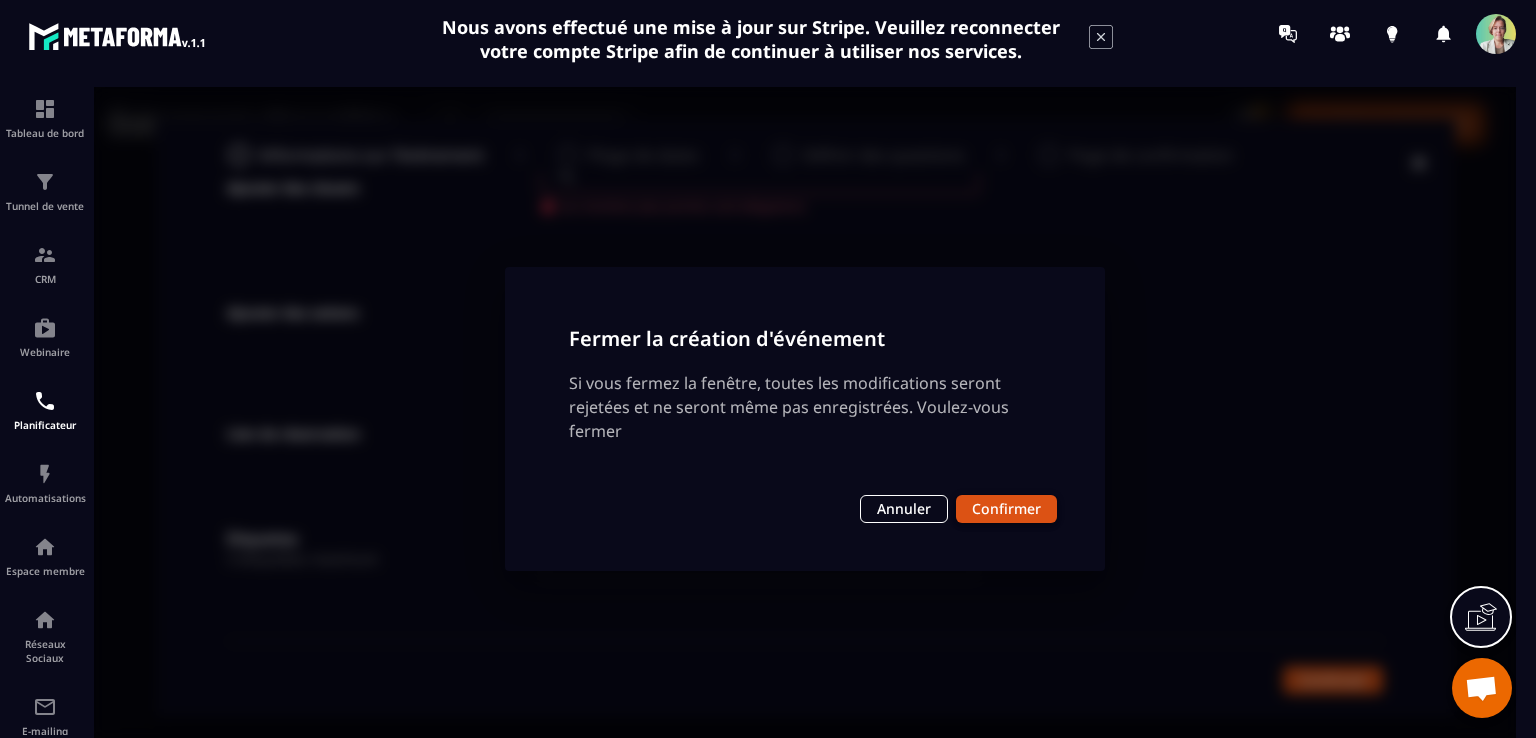 click on "Confirmer" at bounding box center (1006, 509) 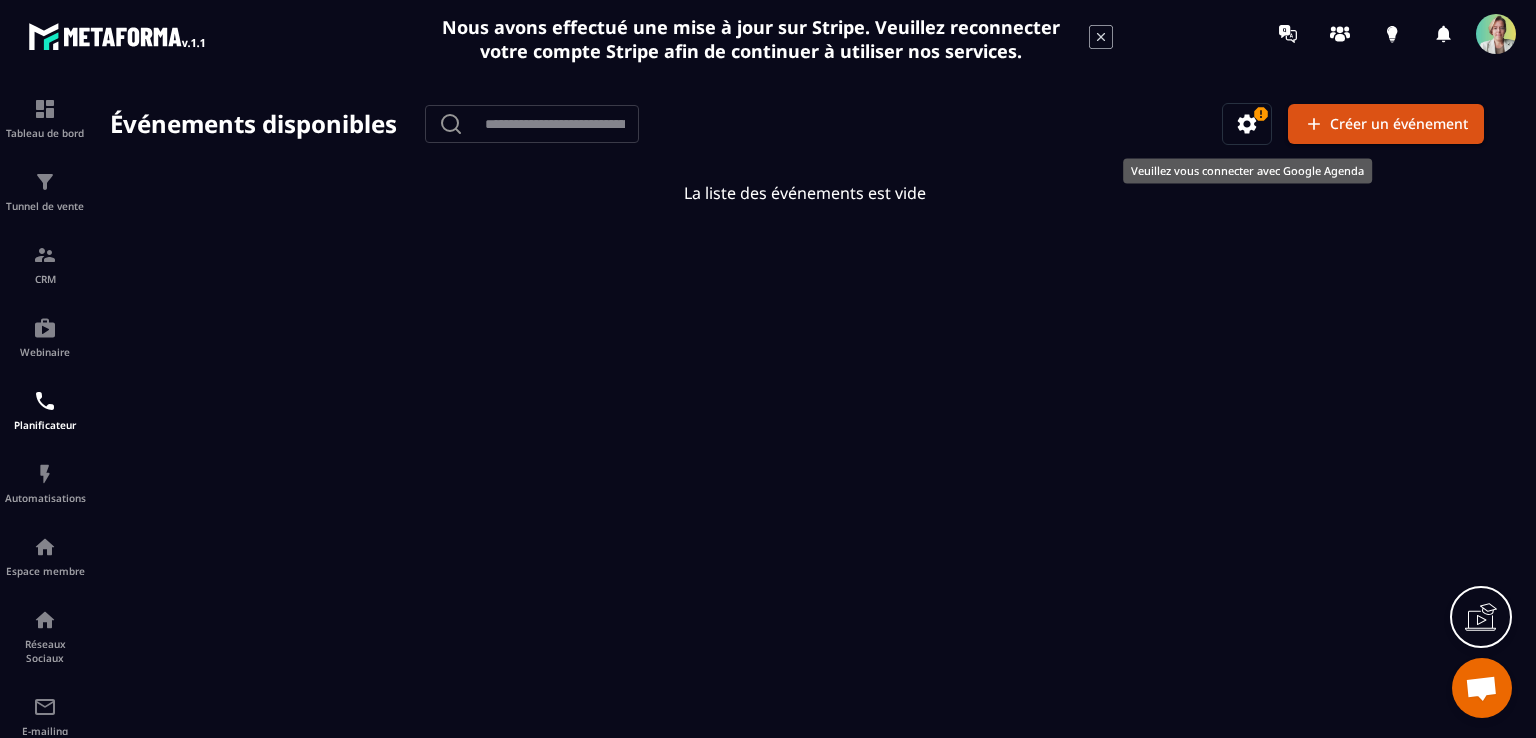 click 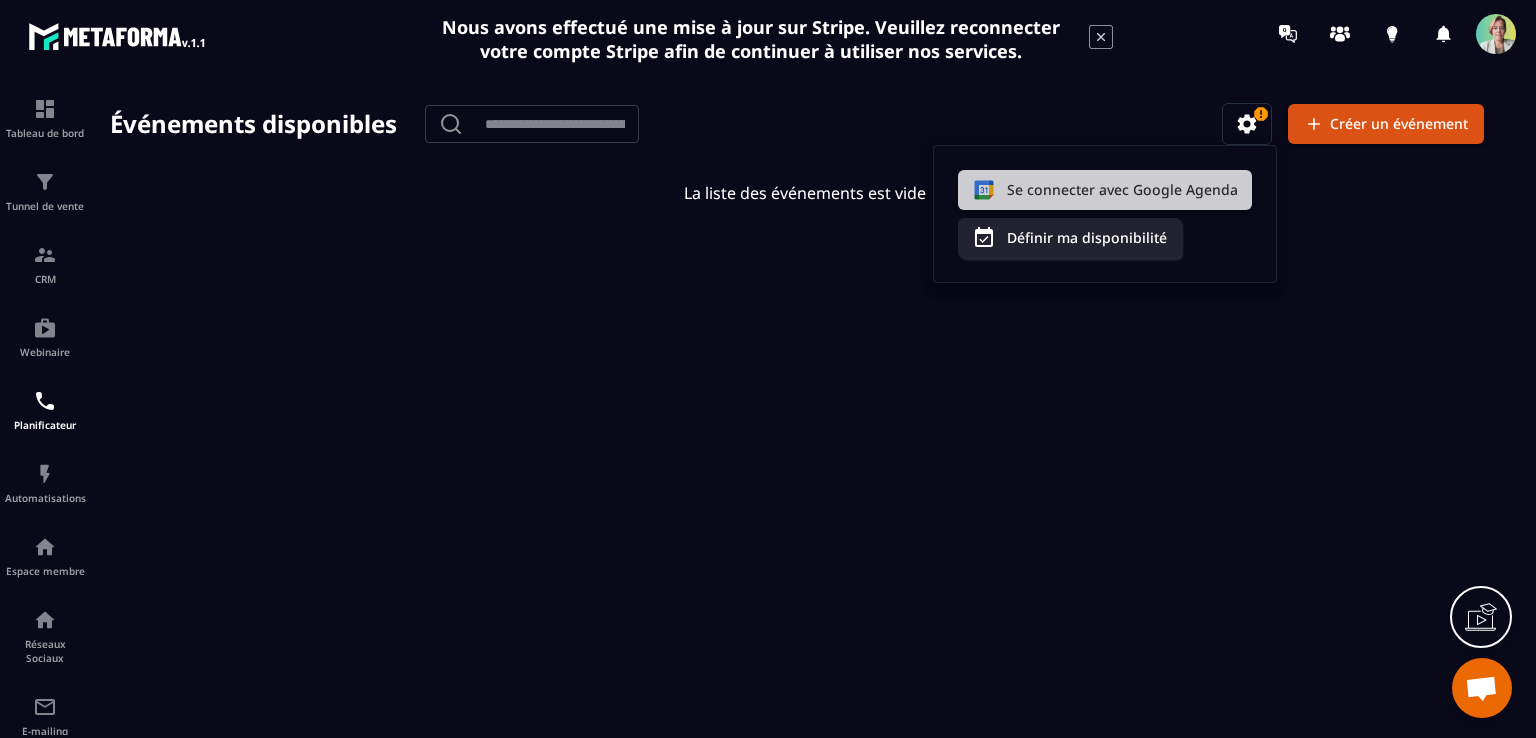 click on "Se connecter avec Google Agenda" at bounding box center [1105, 190] 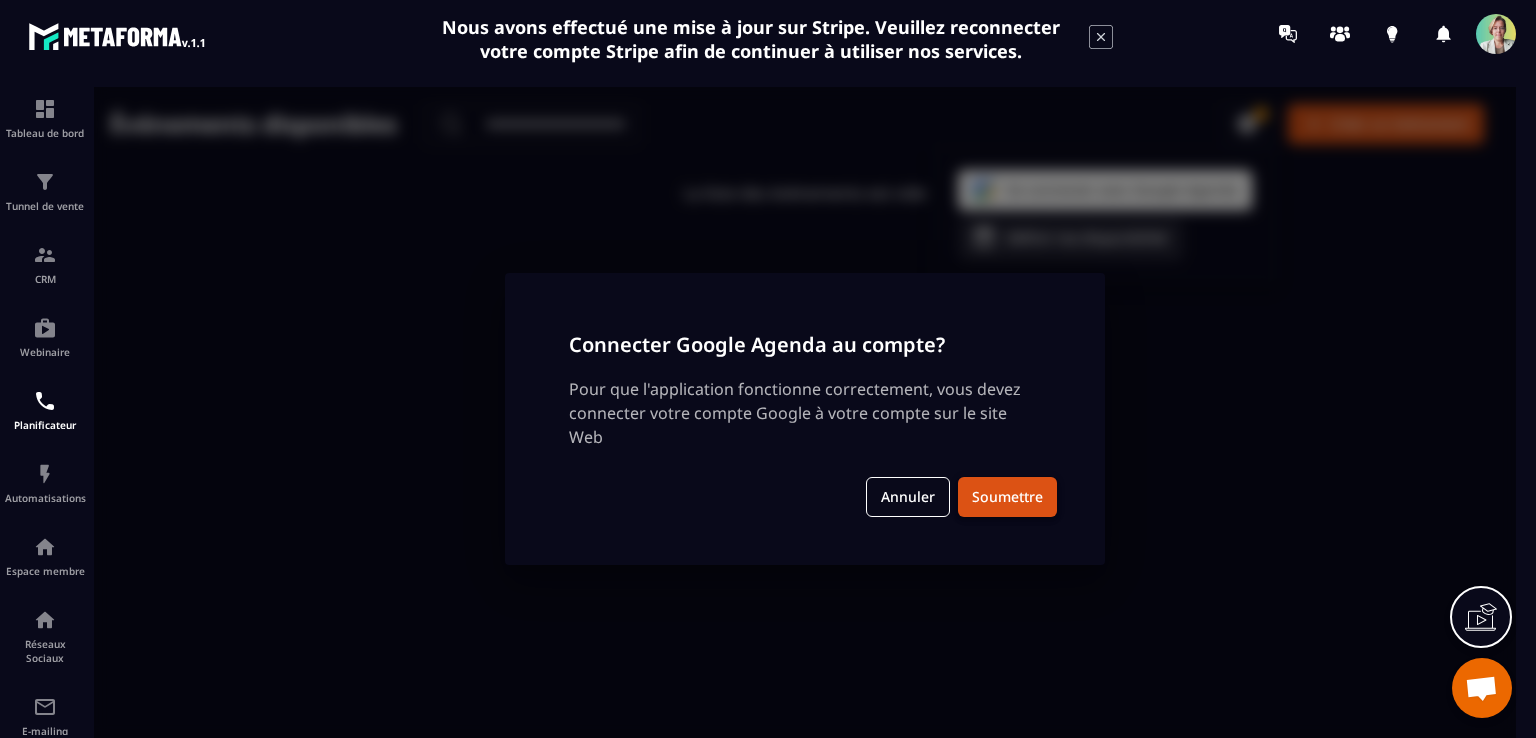 click on "Soumettre" at bounding box center (1007, 497) 